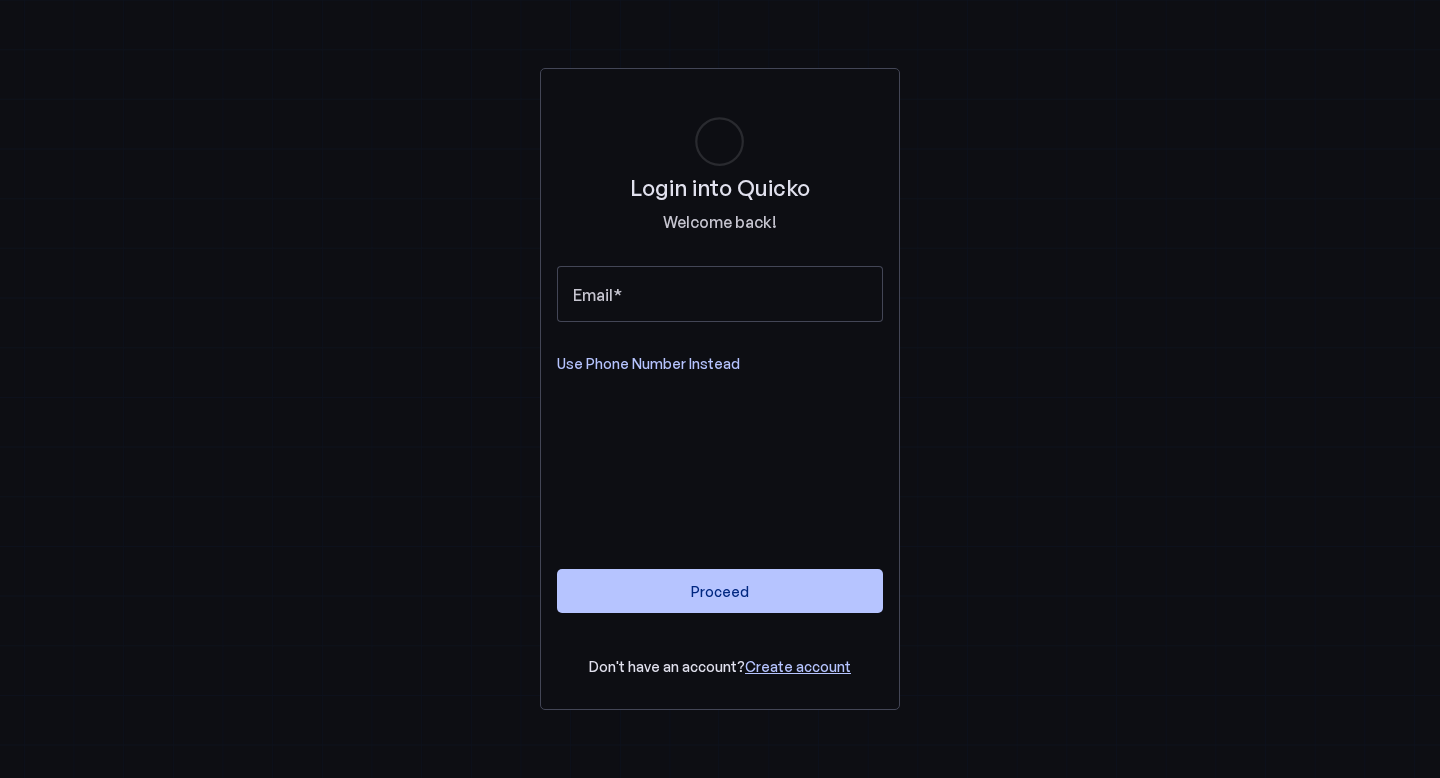 scroll, scrollTop: 0, scrollLeft: 0, axis: both 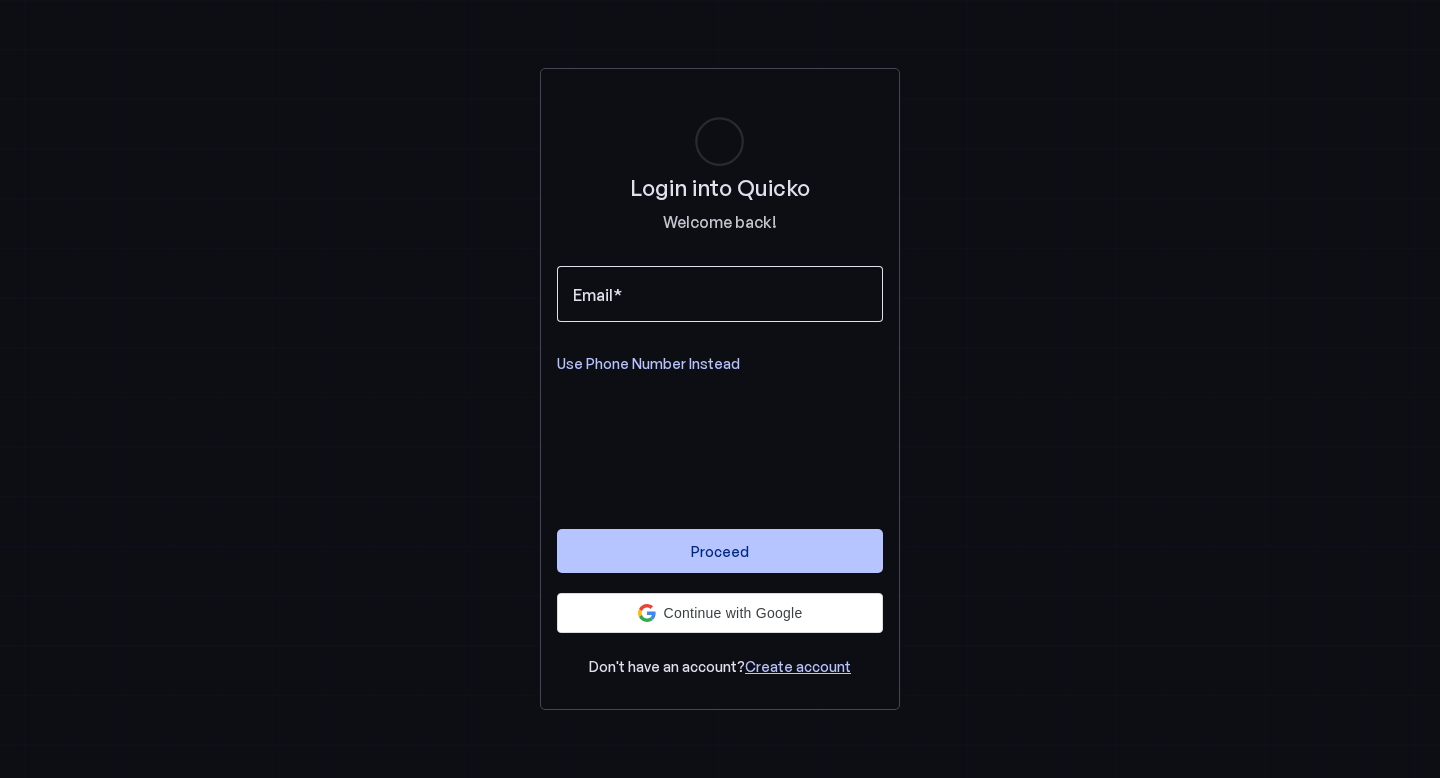 click on "Email" at bounding box center [720, 294] 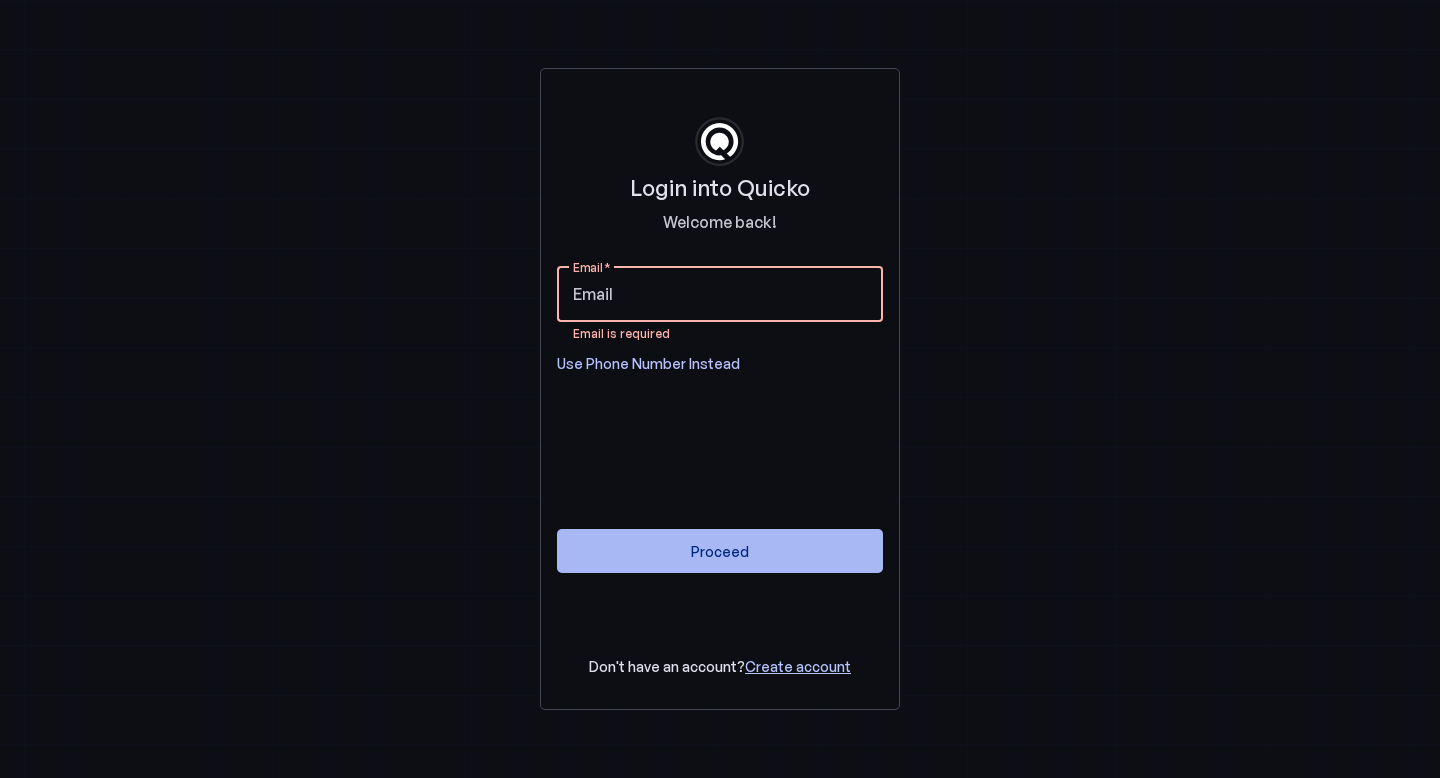 click at bounding box center (720, 551) 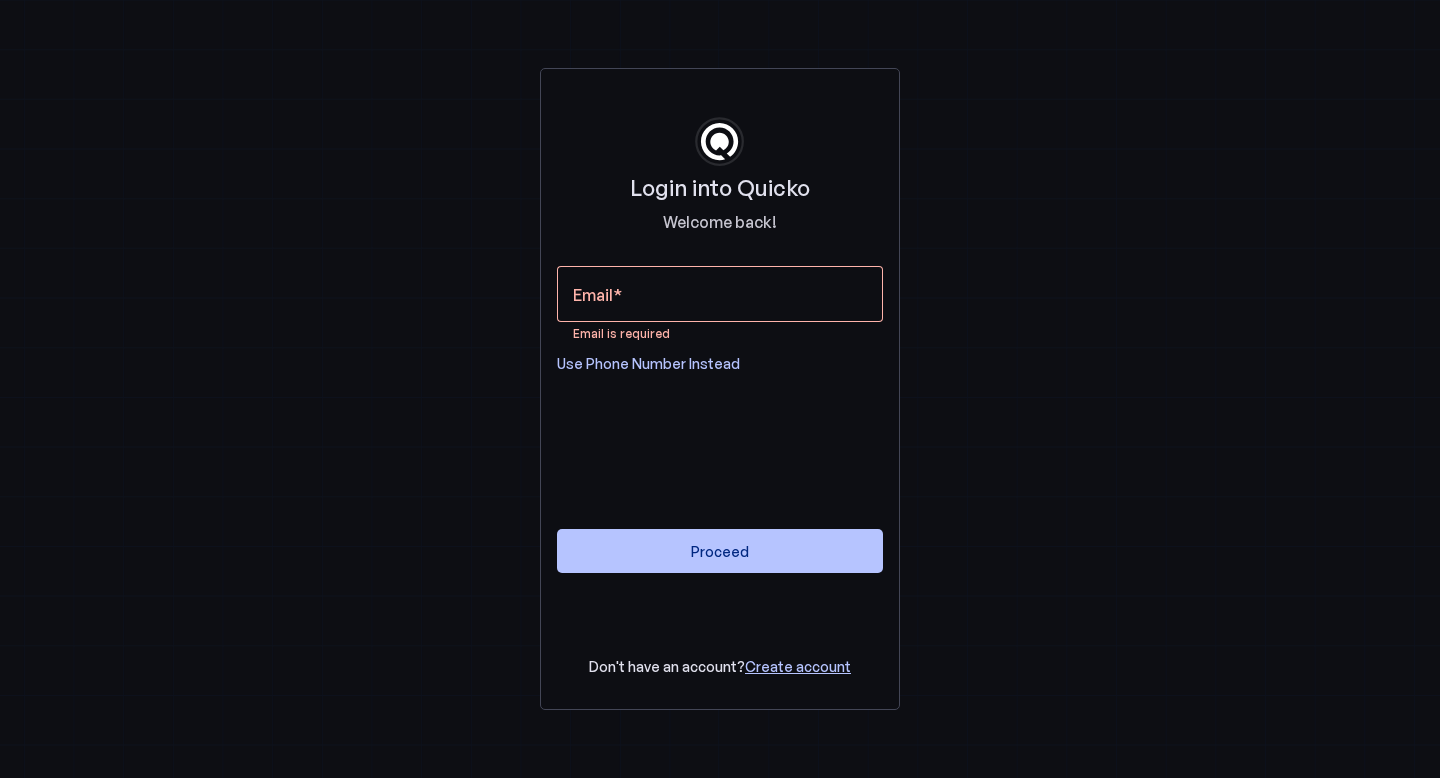 type 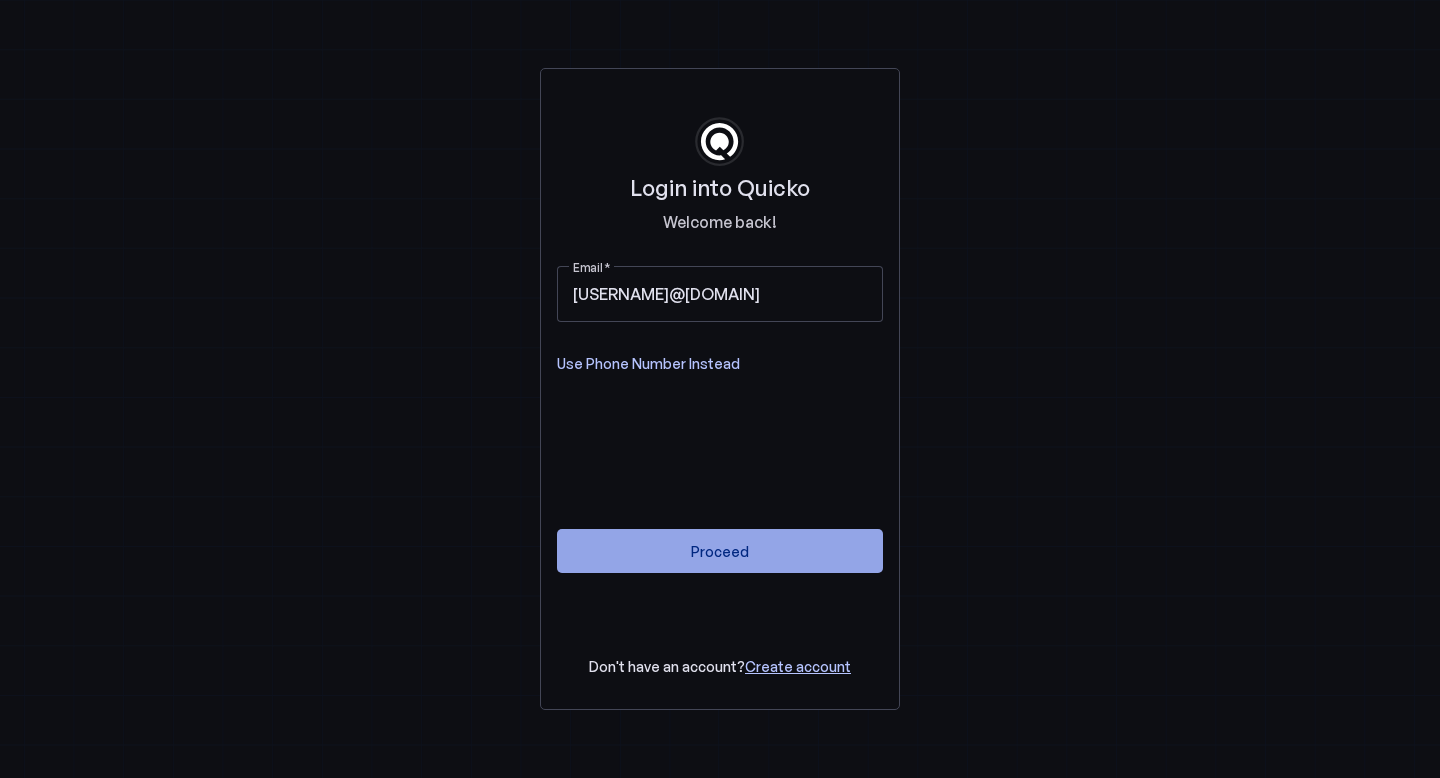click at bounding box center [720, 551] 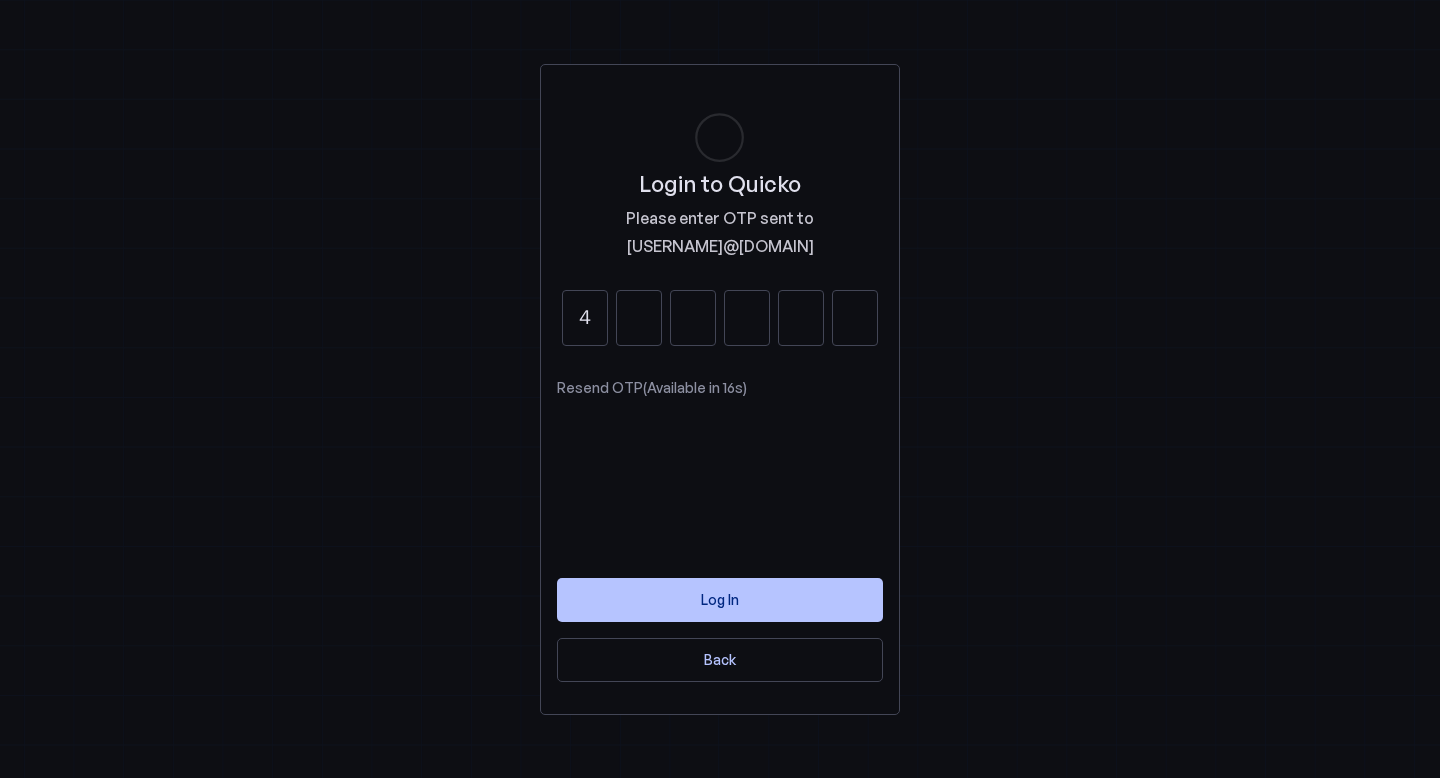 type on "4" 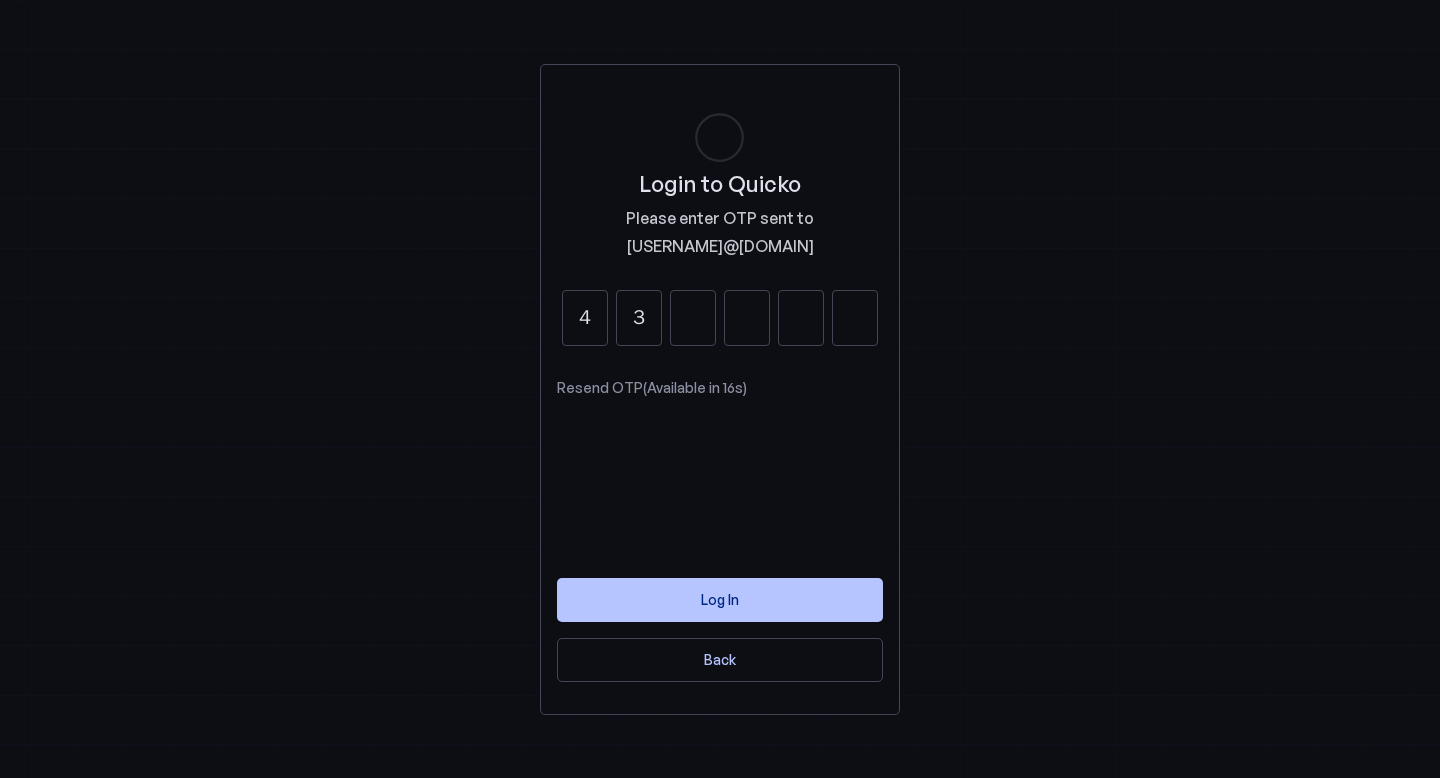 type on "3" 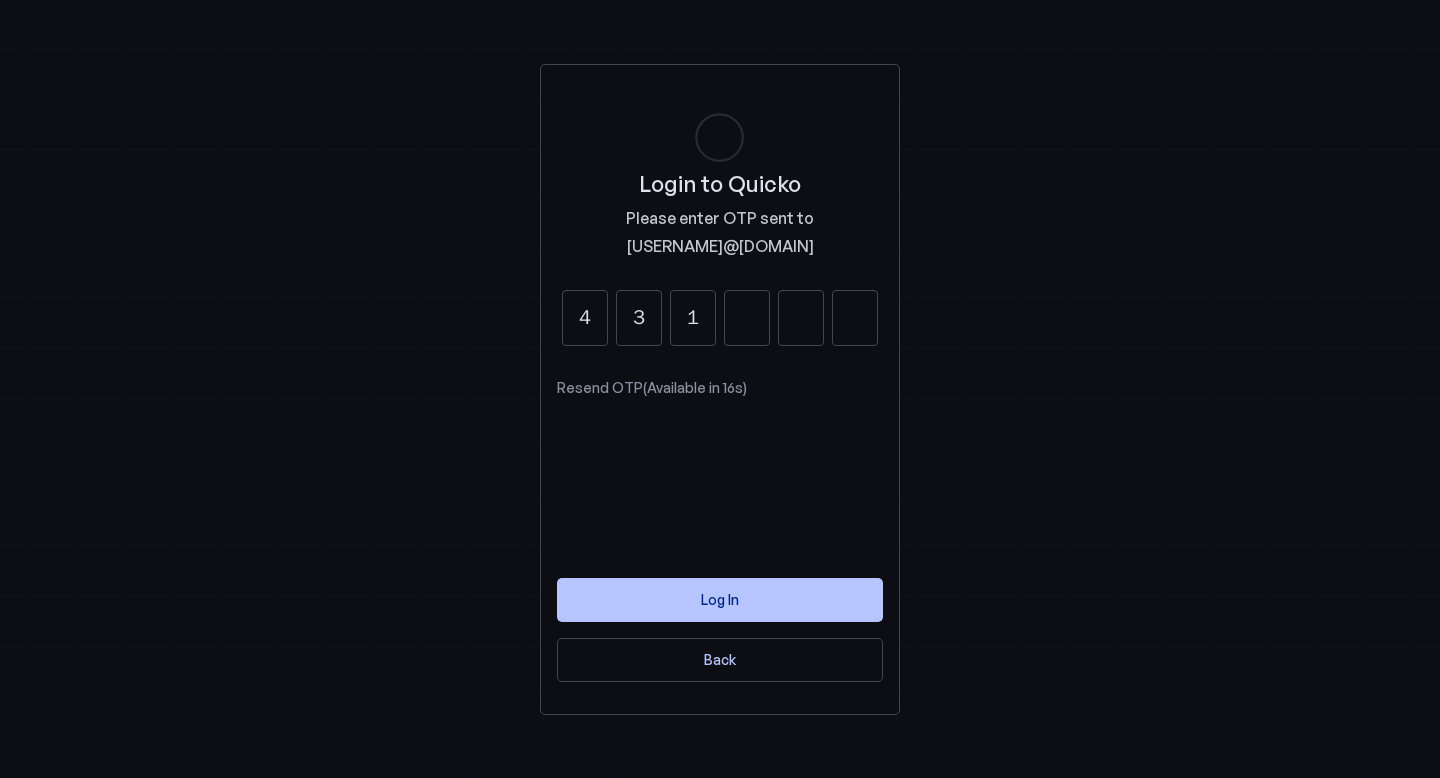 type on "1" 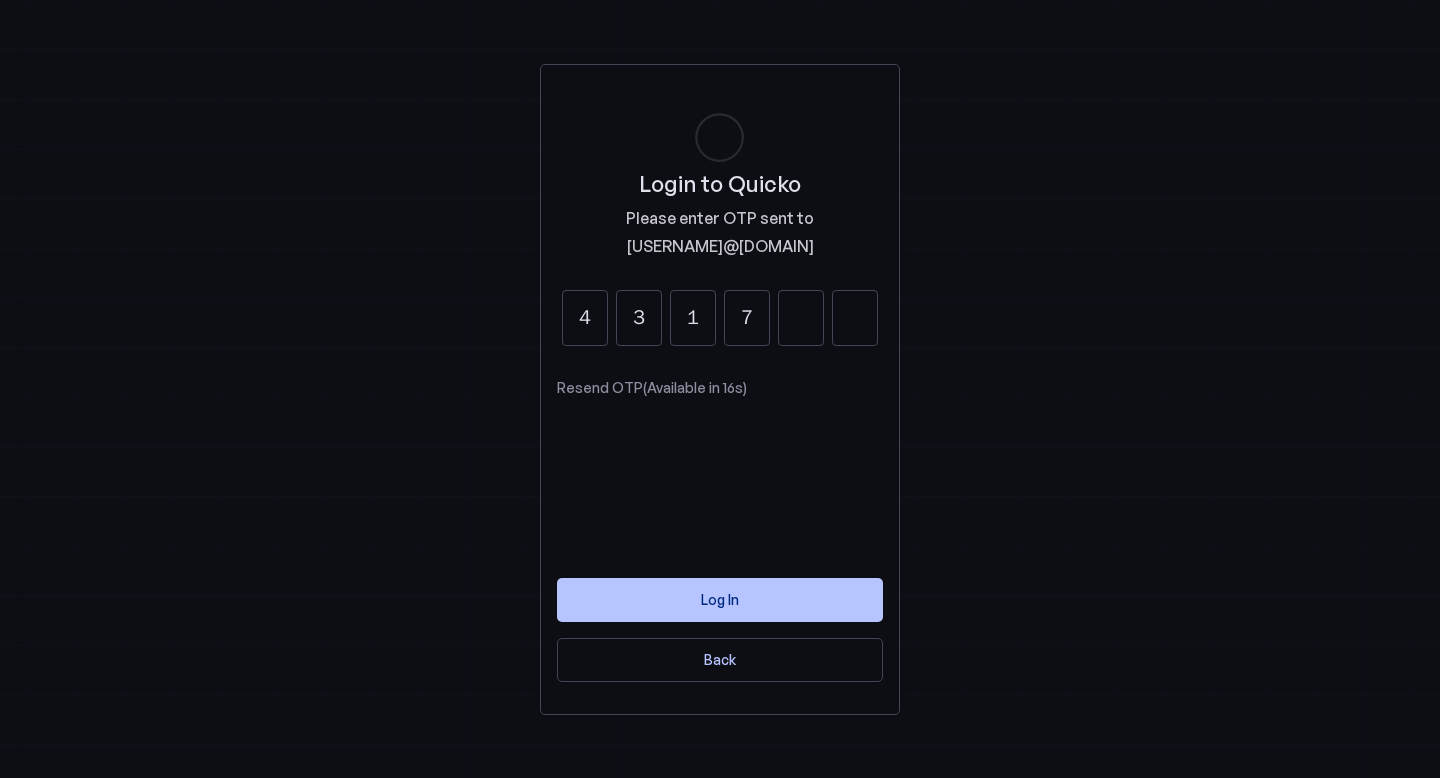 type on "7" 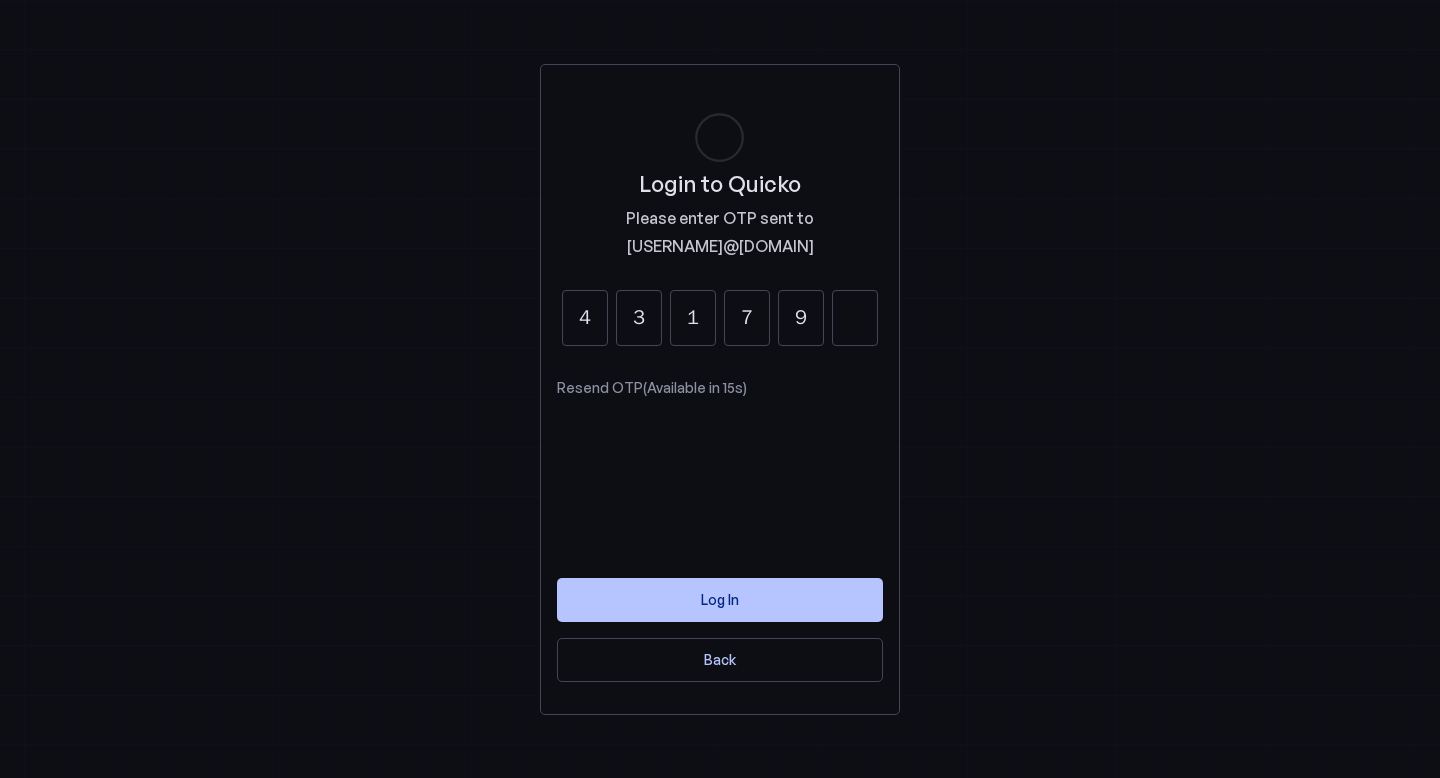 type on "9" 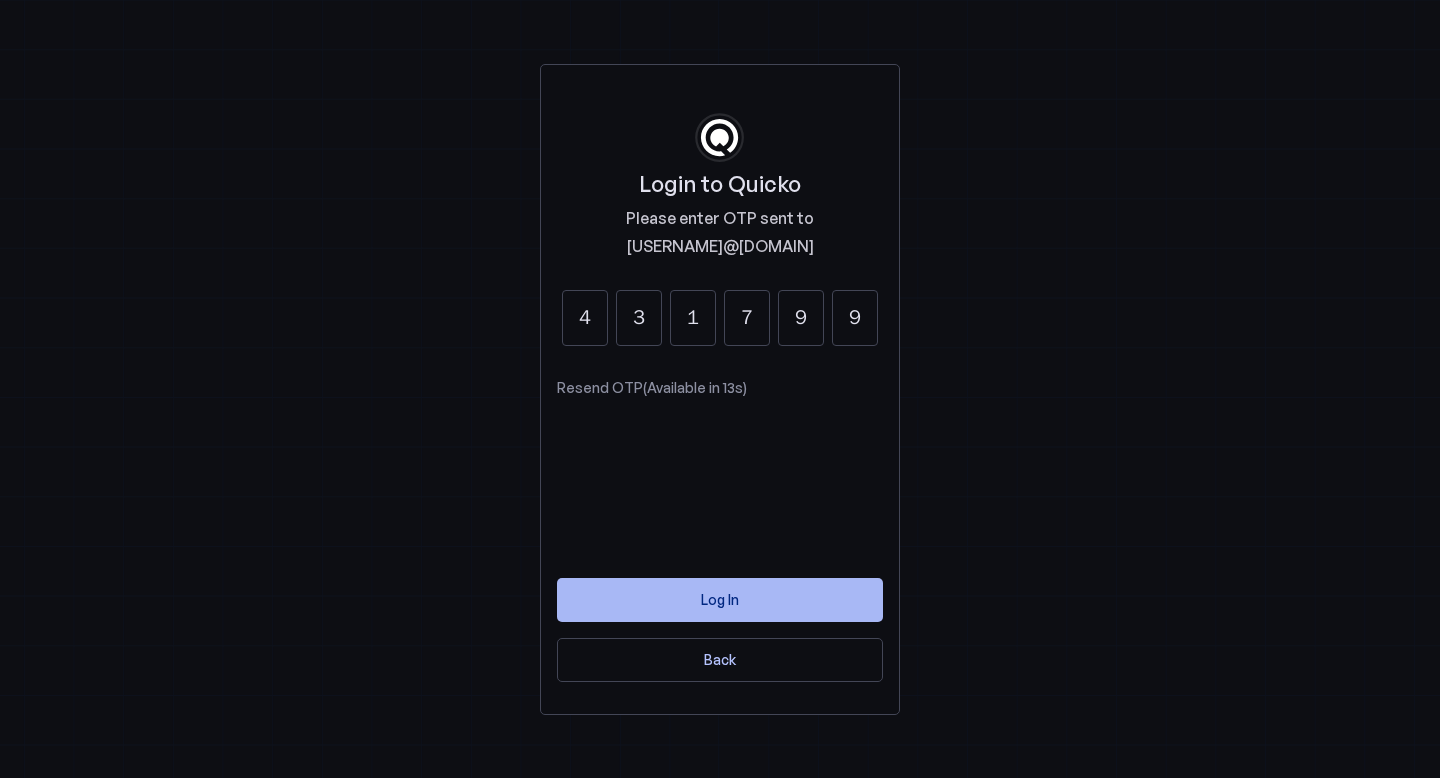 type on "9" 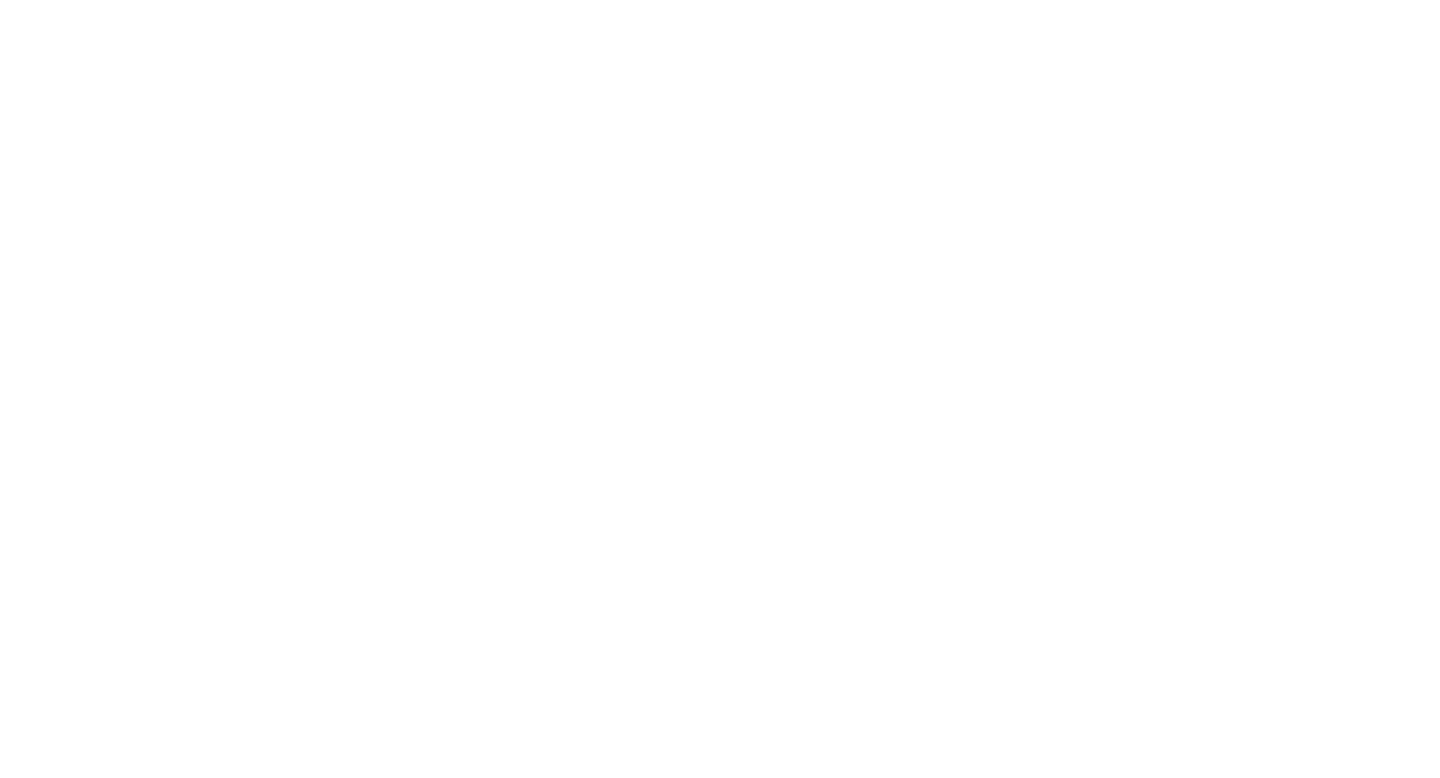scroll, scrollTop: 0, scrollLeft: 0, axis: both 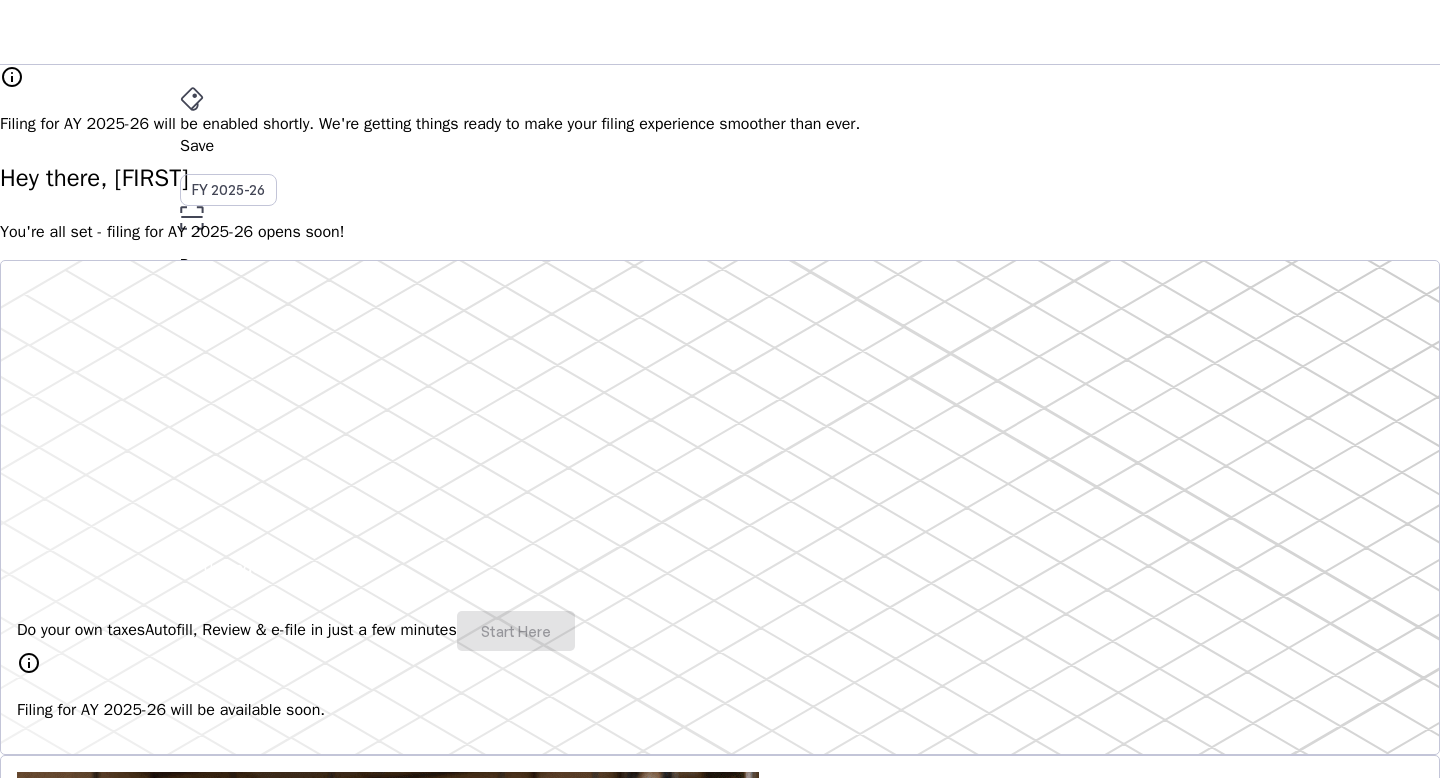 click on "AY 2025-26" at bounding box center [229, 396] 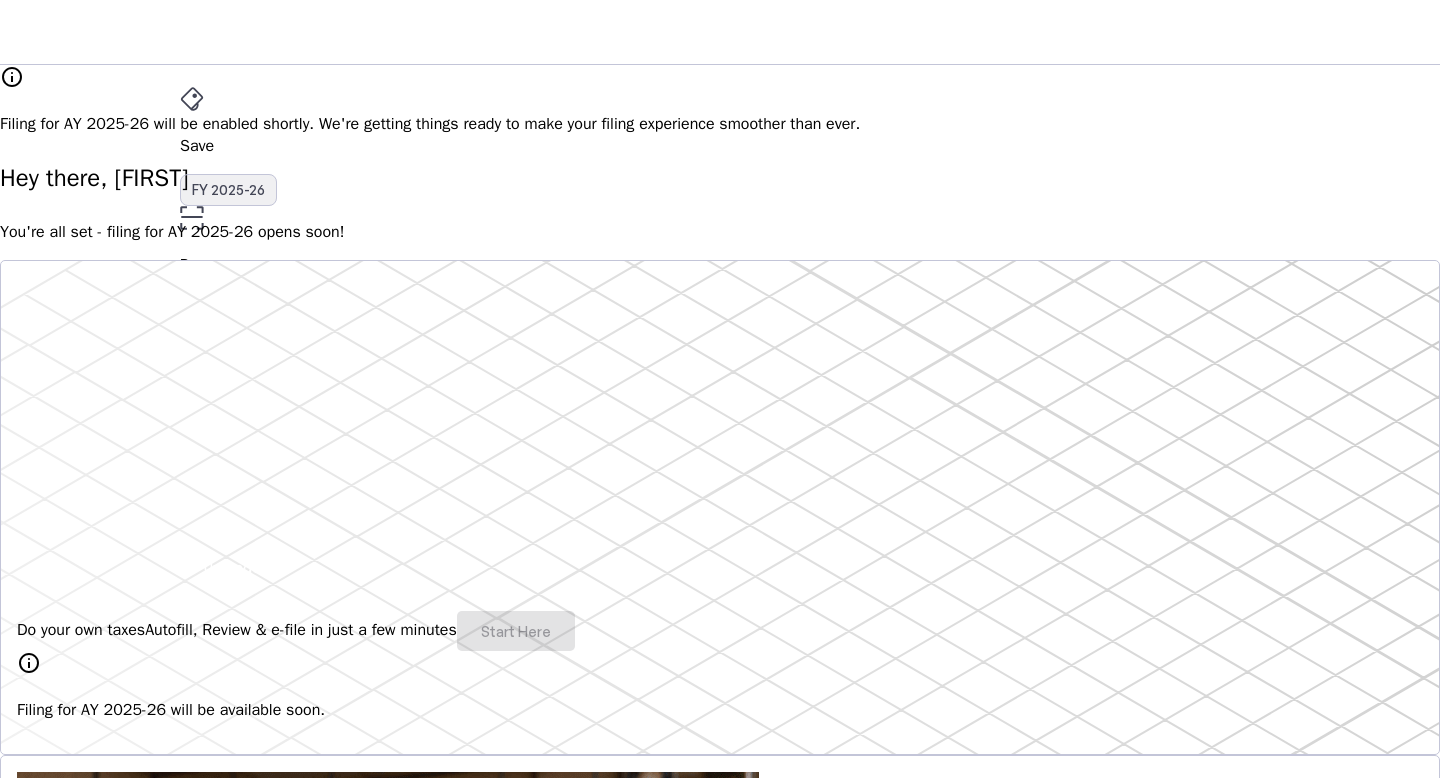 click on "FY 2025-26" at bounding box center [228, 190] 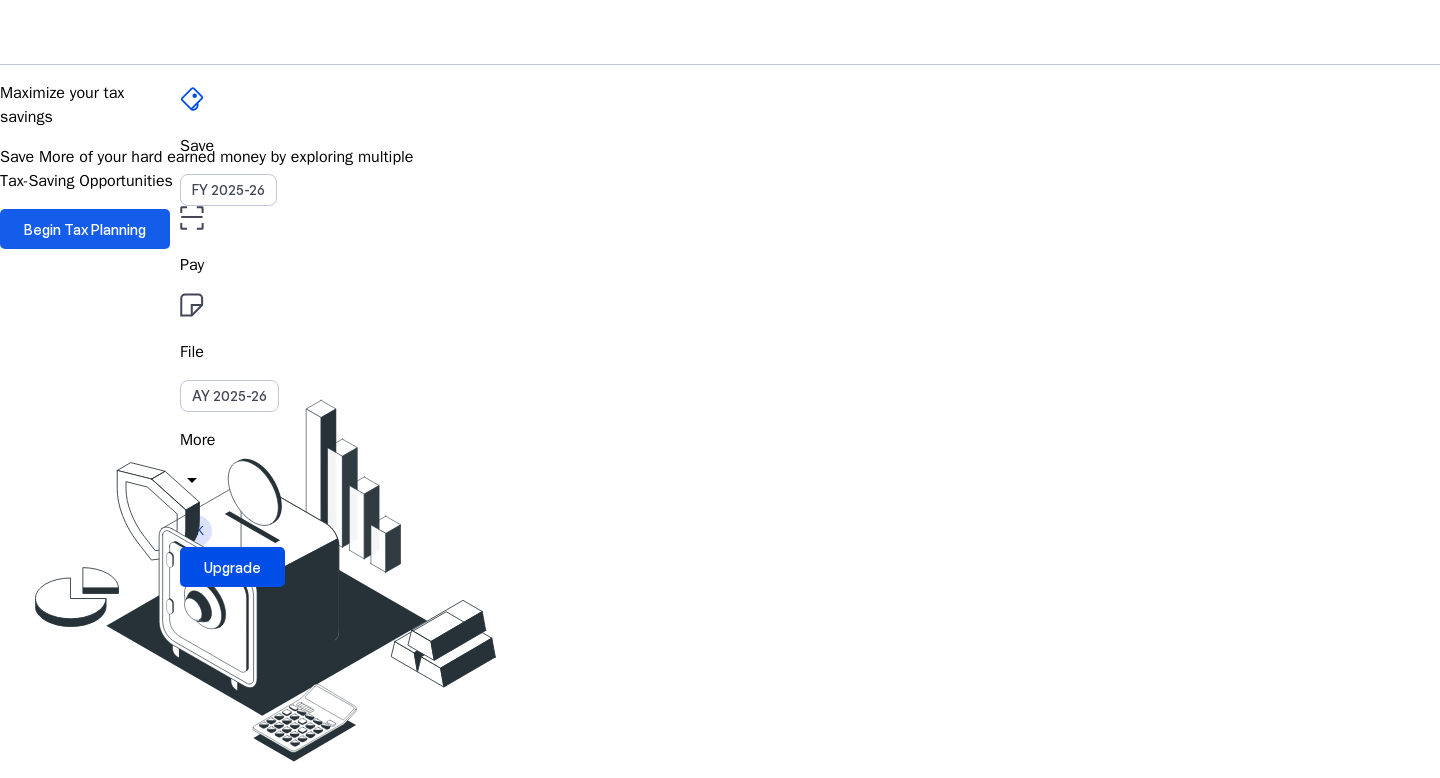 click on "Begin Tax Planning" at bounding box center (85, 229) 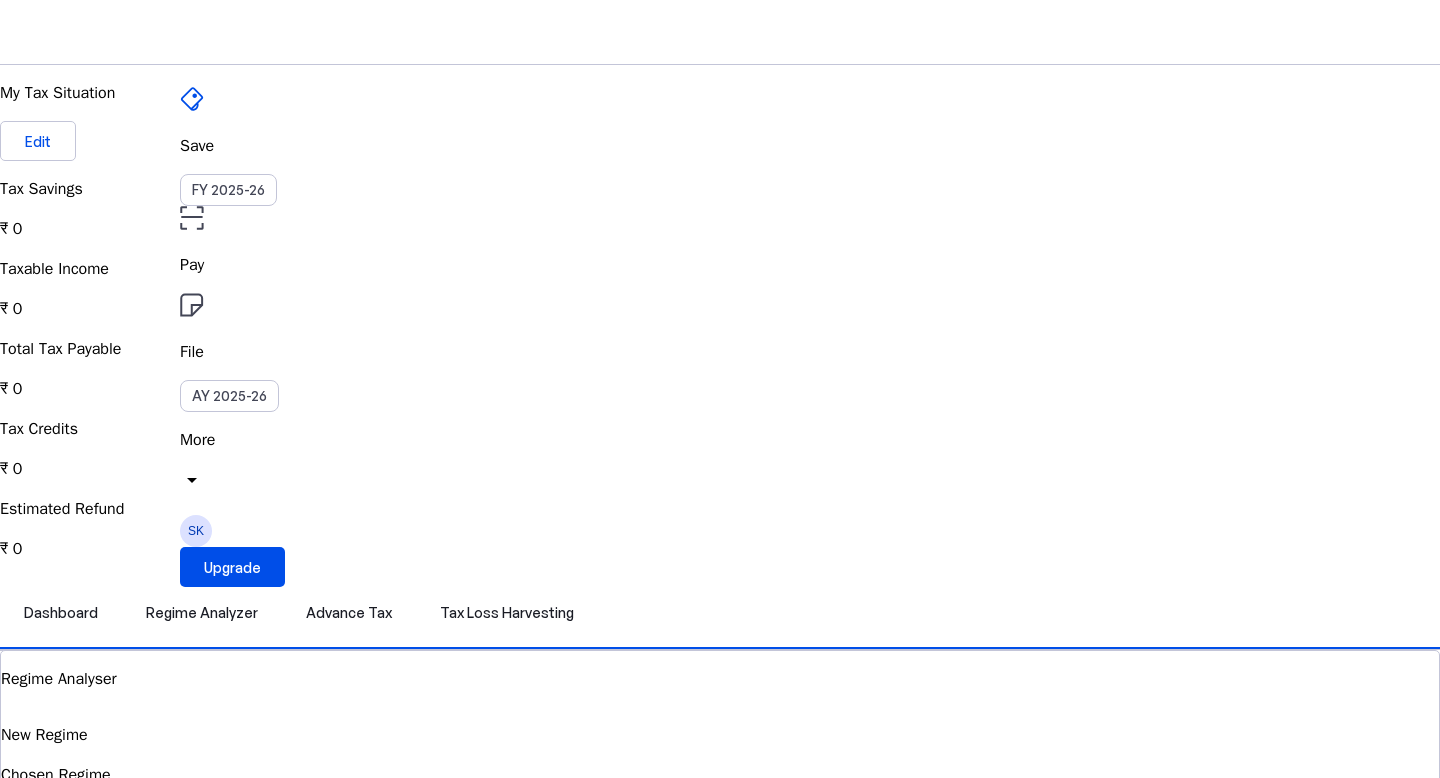click on "Taxable Income ₹ 0" at bounding box center (720, 209) 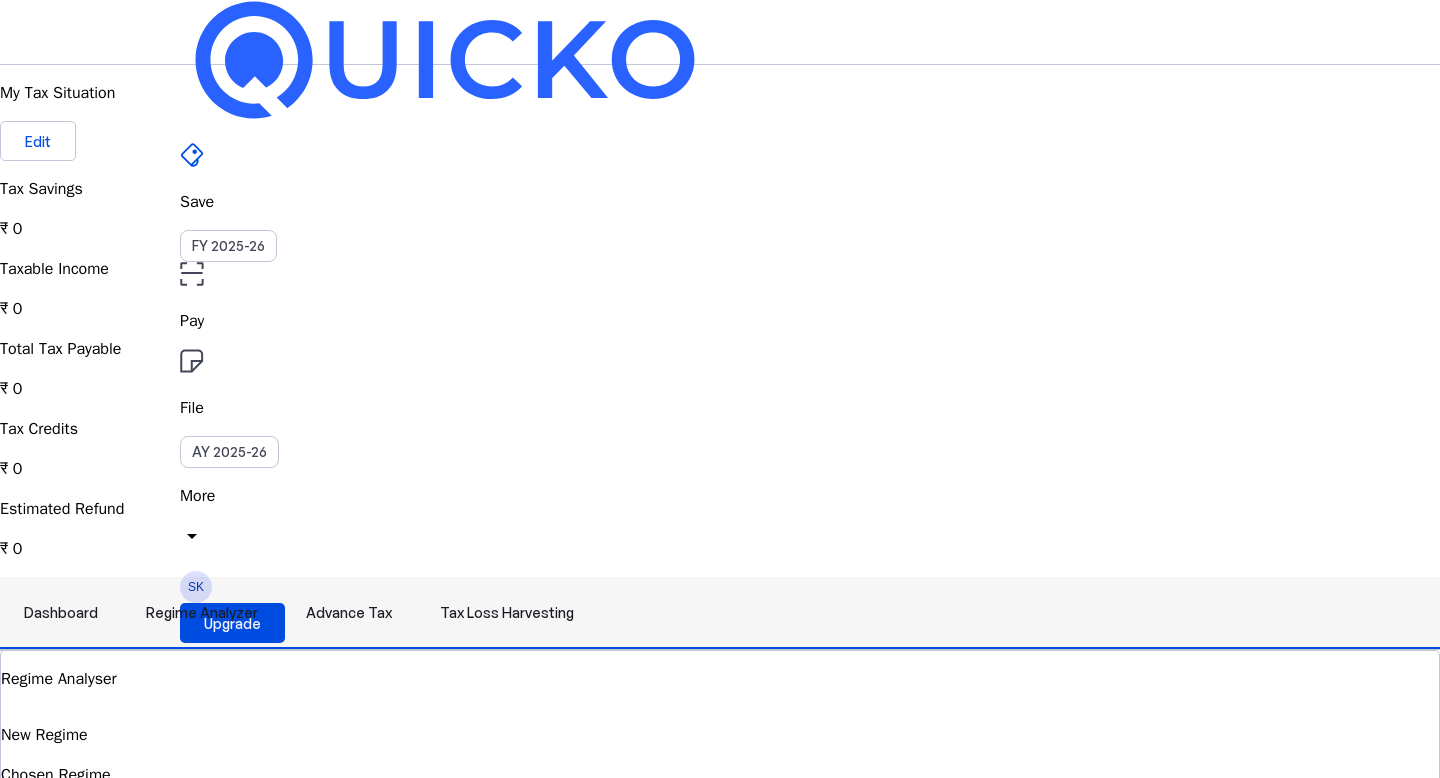 click on "Advance Tax" at bounding box center (349, 613) 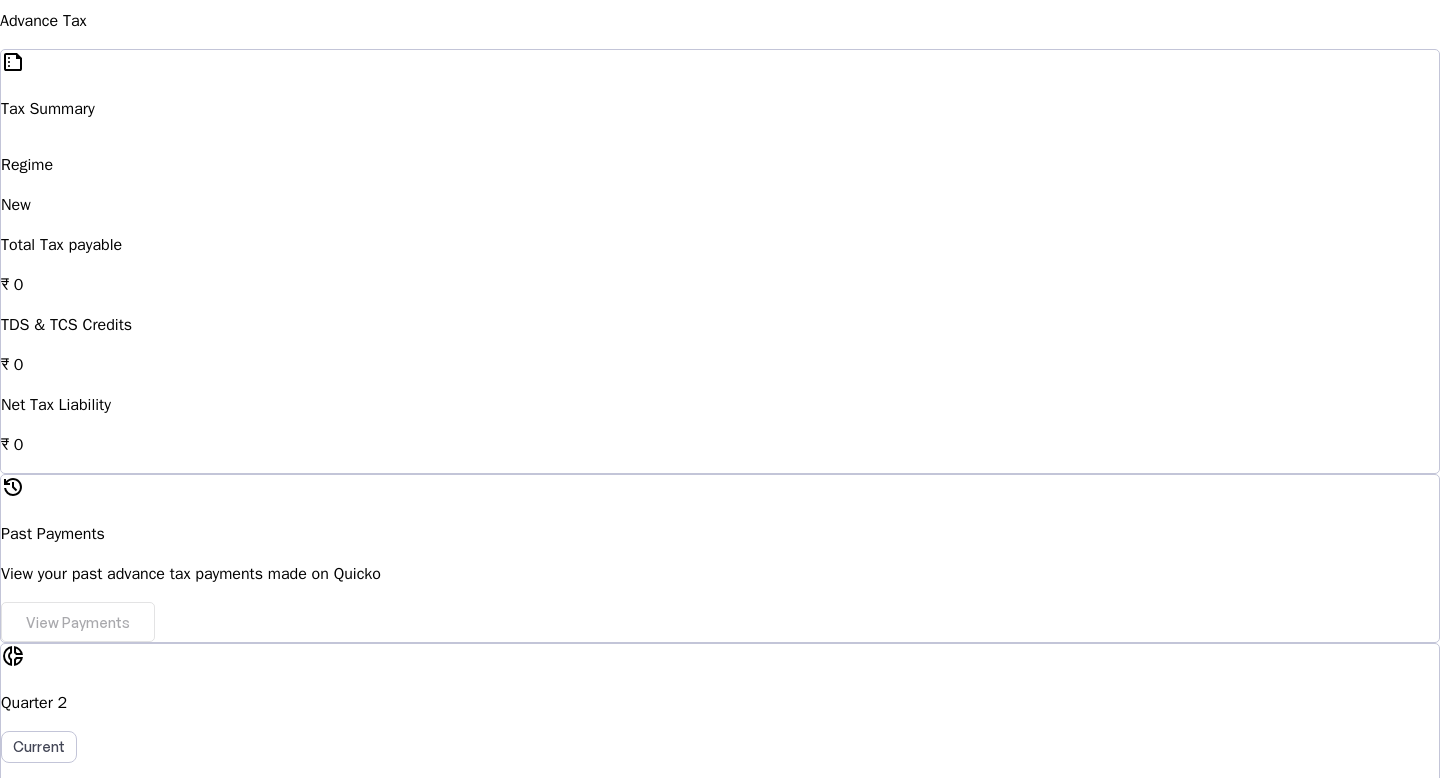 scroll, scrollTop: 0, scrollLeft: 0, axis: both 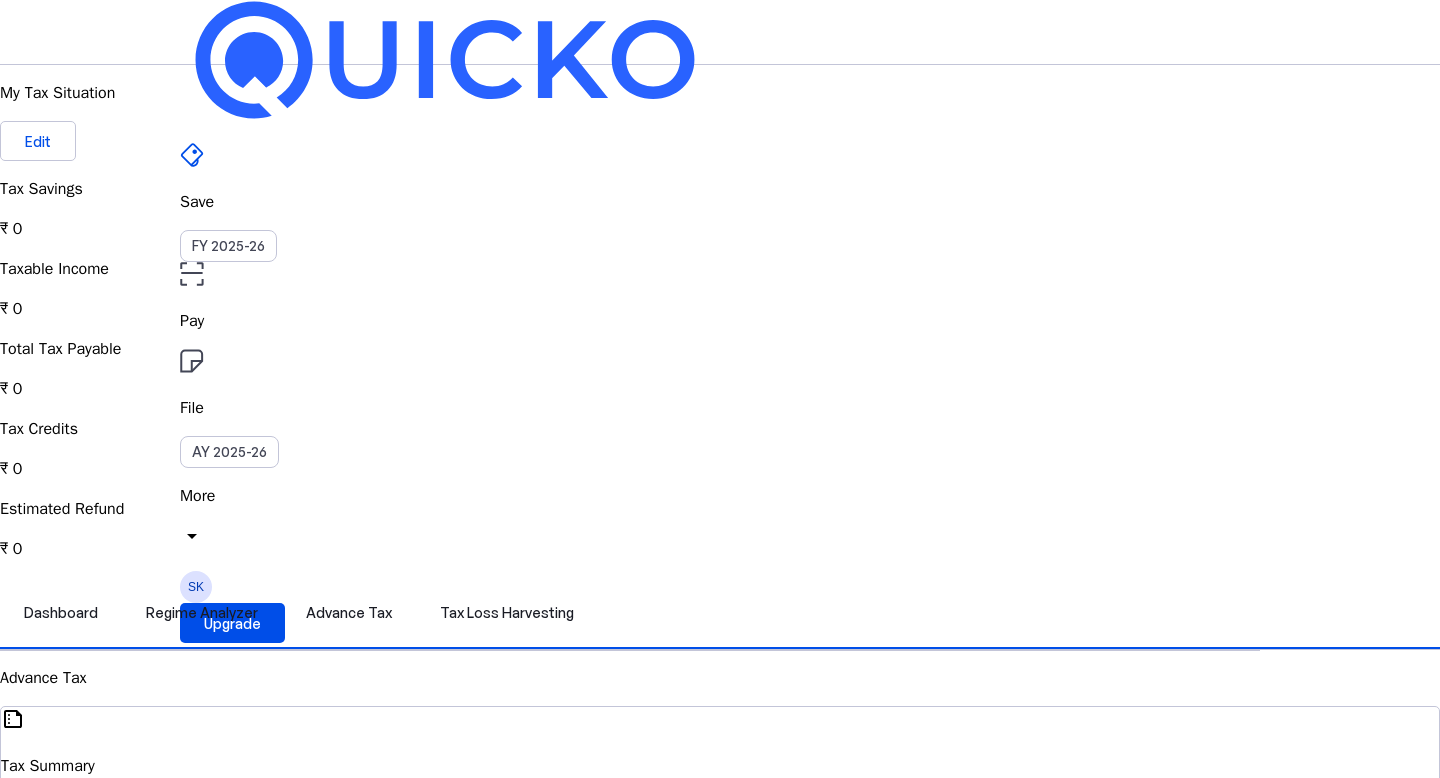 click on "Taxable Income ₹ 0" at bounding box center (720, 209) 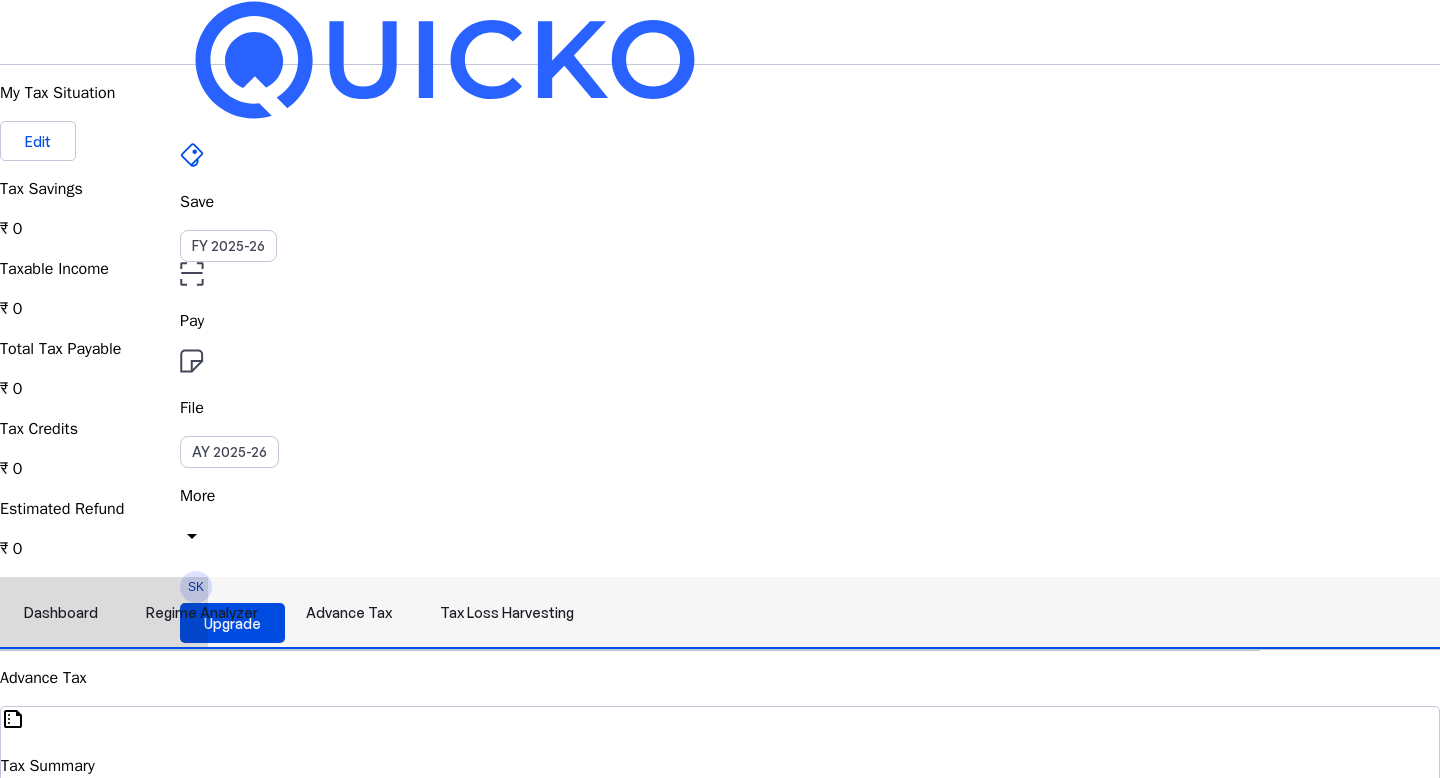 click on "Dashboard" at bounding box center (61, 613) 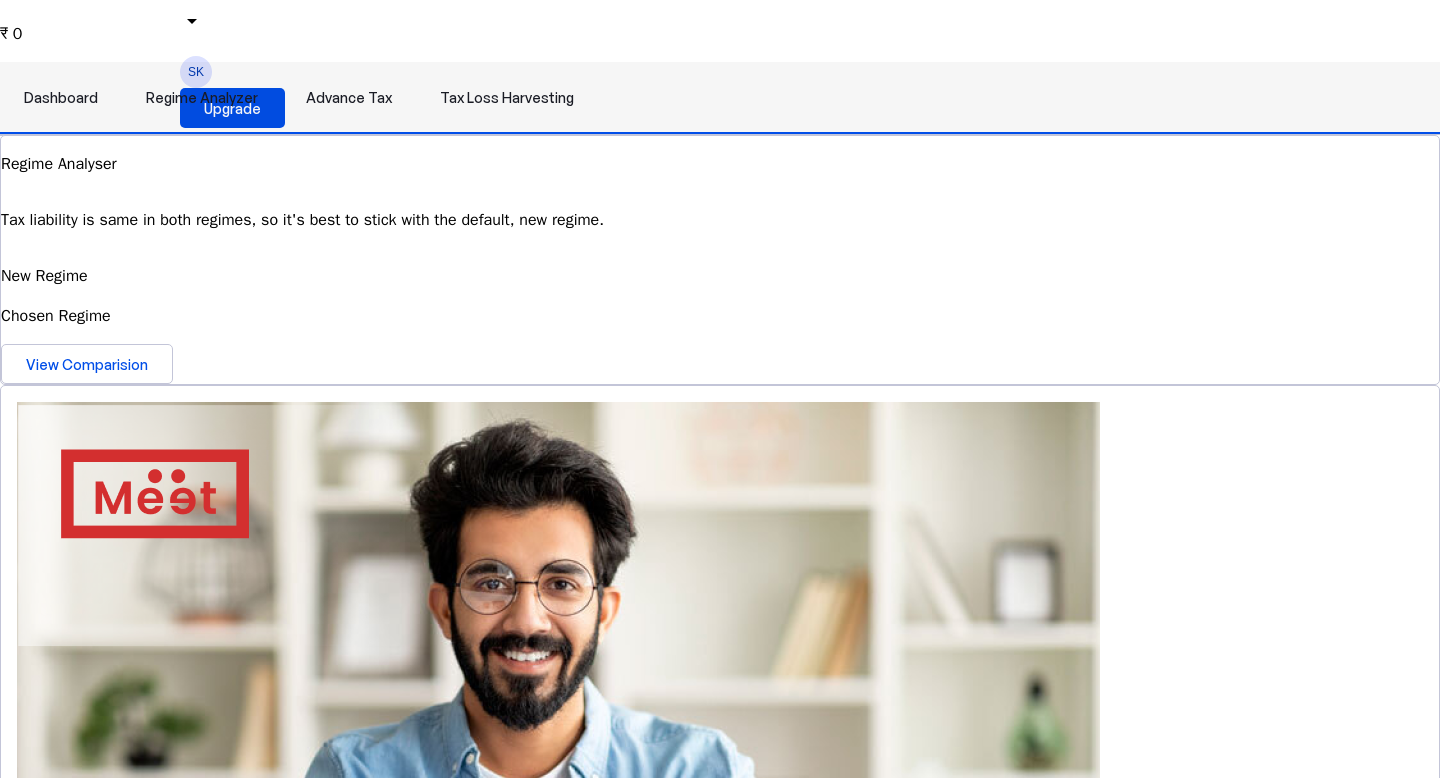 scroll, scrollTop: 518, scrollLeft: 0, axis: vertical 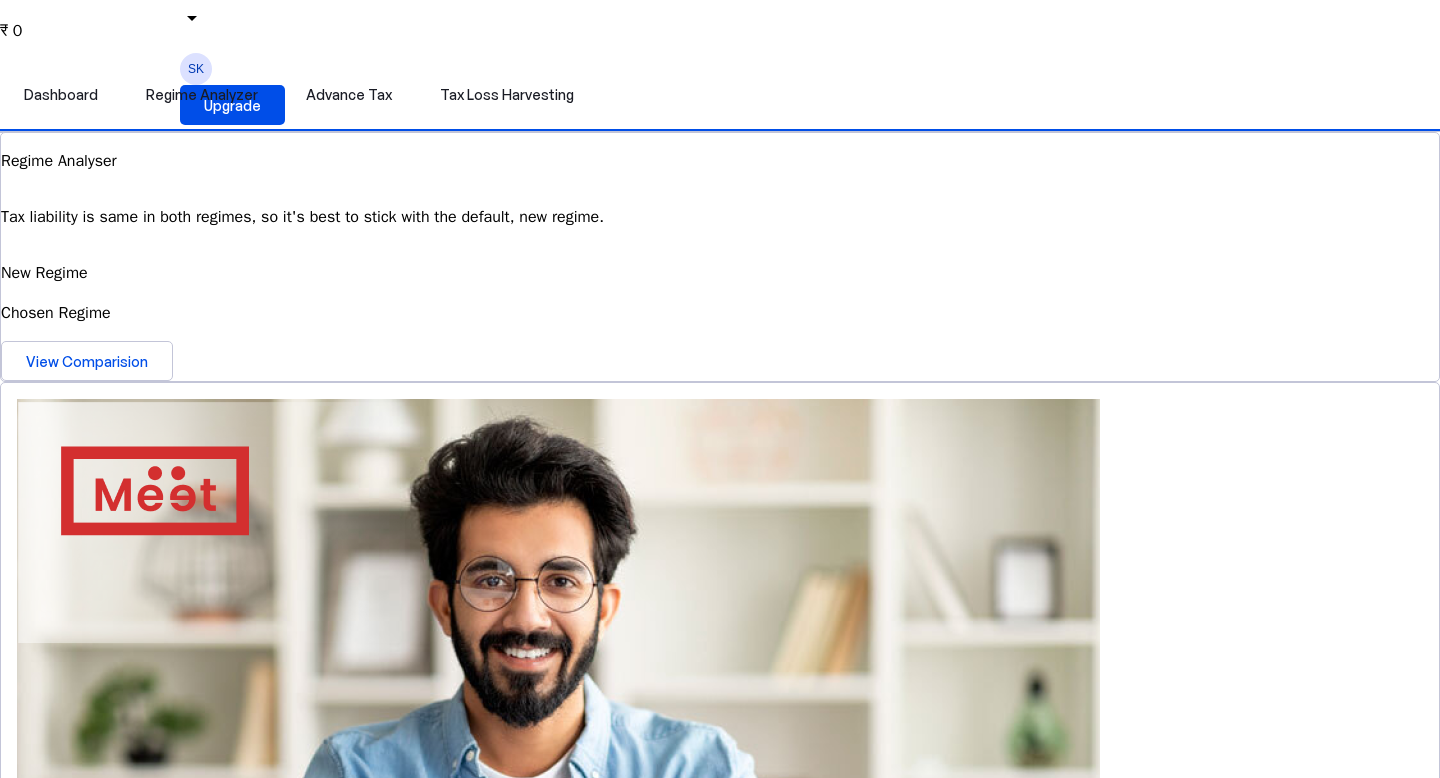 click on "View Simulator" at bounding box center [76, 2413] 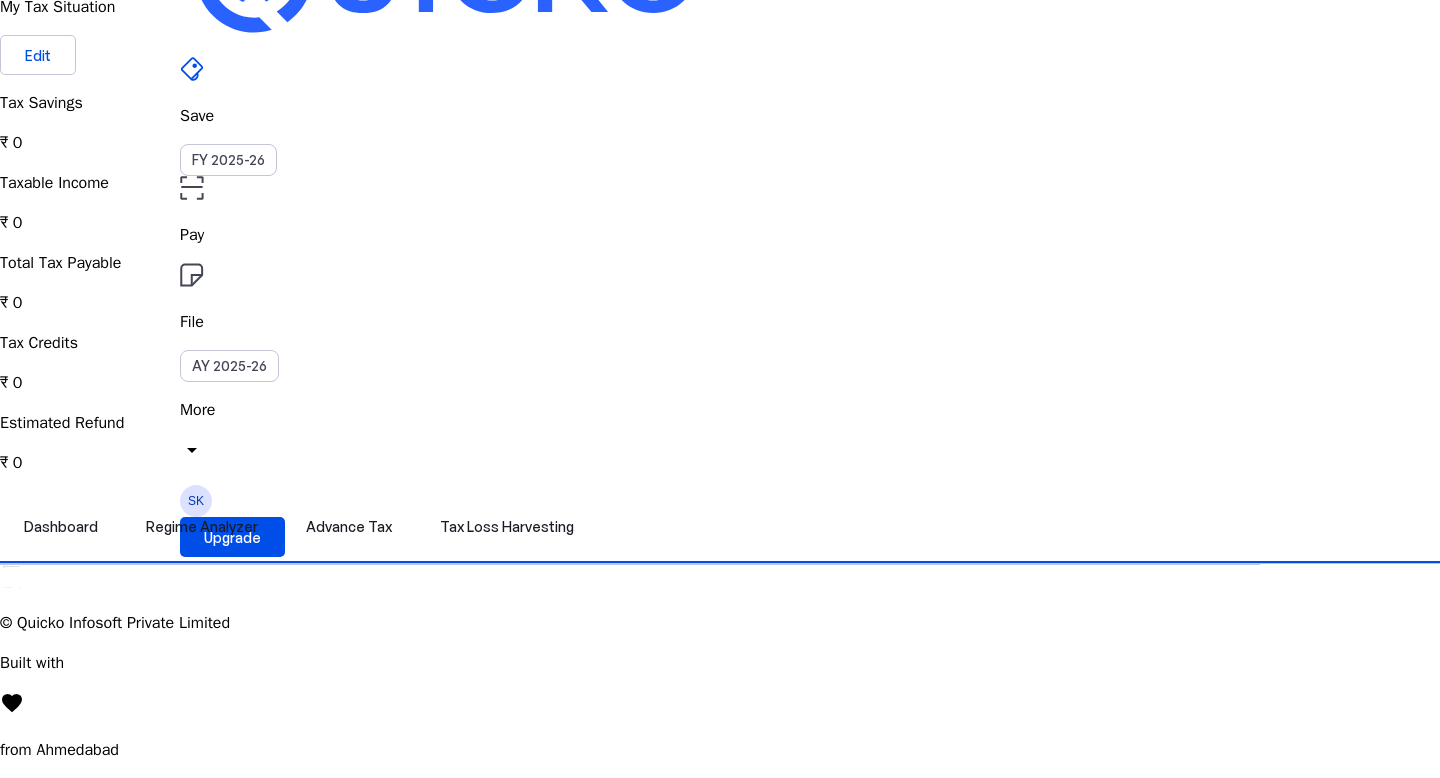 scroll, scrollTop: 1208, scrollLeft: 0, axis: vertical 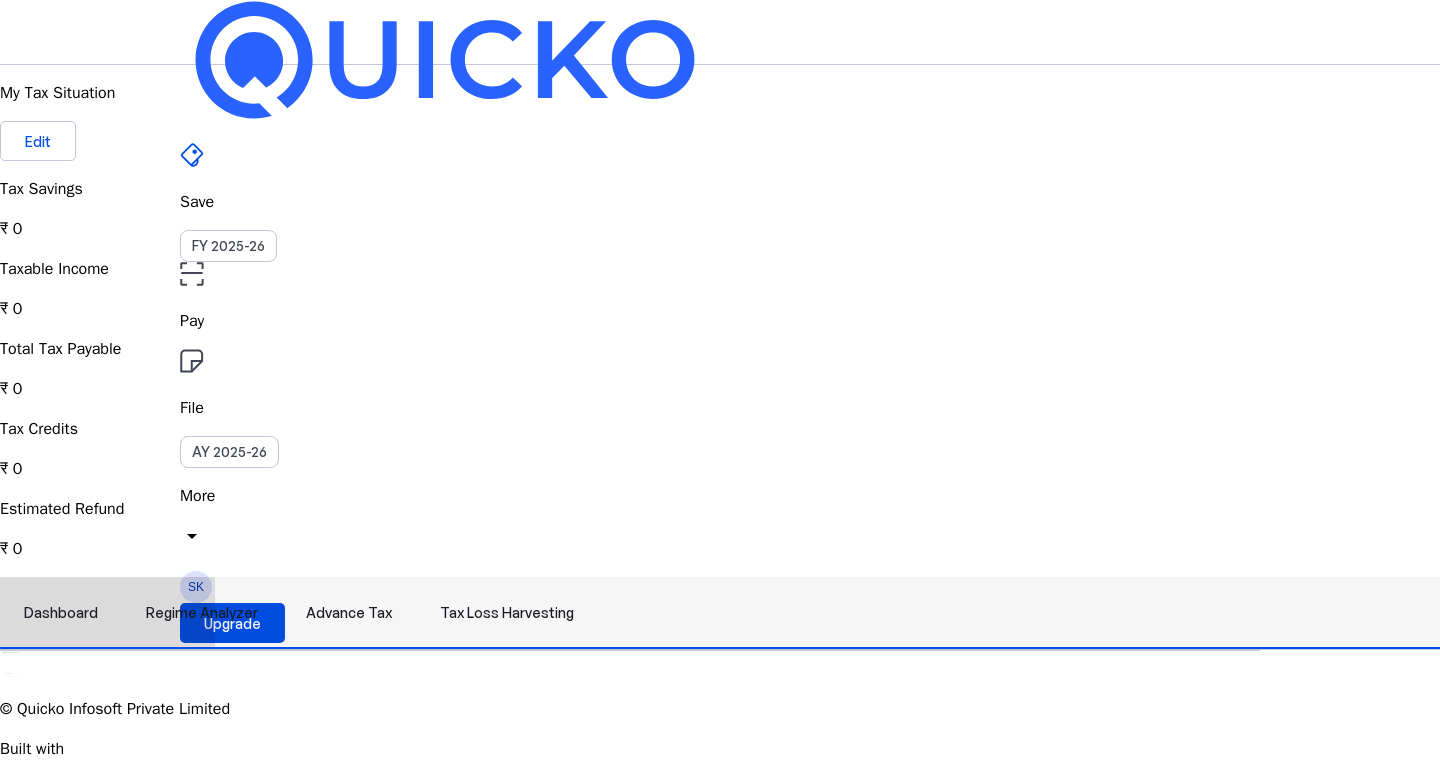 click on "Advance Tax" at bounding box center (349, 613) 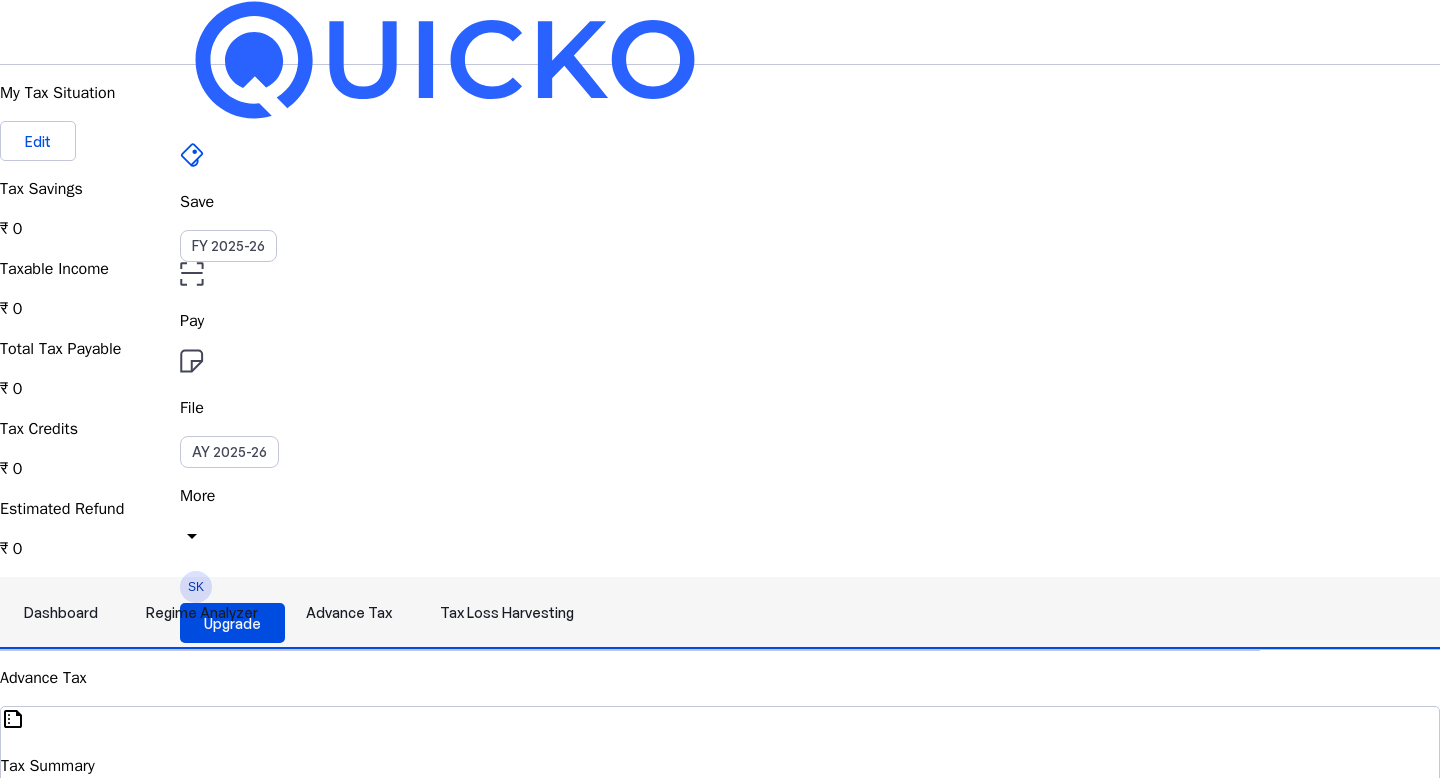 click on "Tax Loss Harvesting" at bounding box center (507, 613) 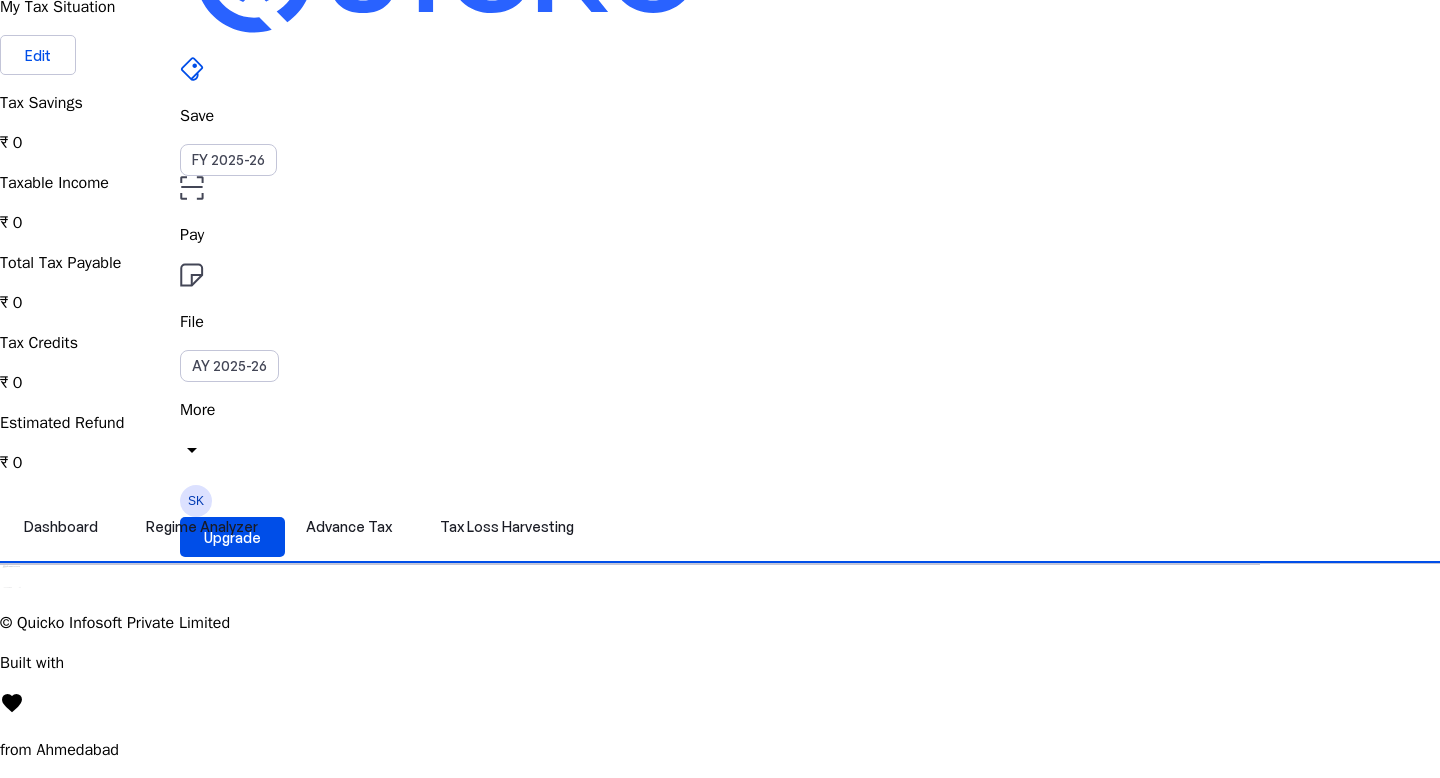 scroll, scrollTop: 1261, scrollLeft: 0, axis: vertical 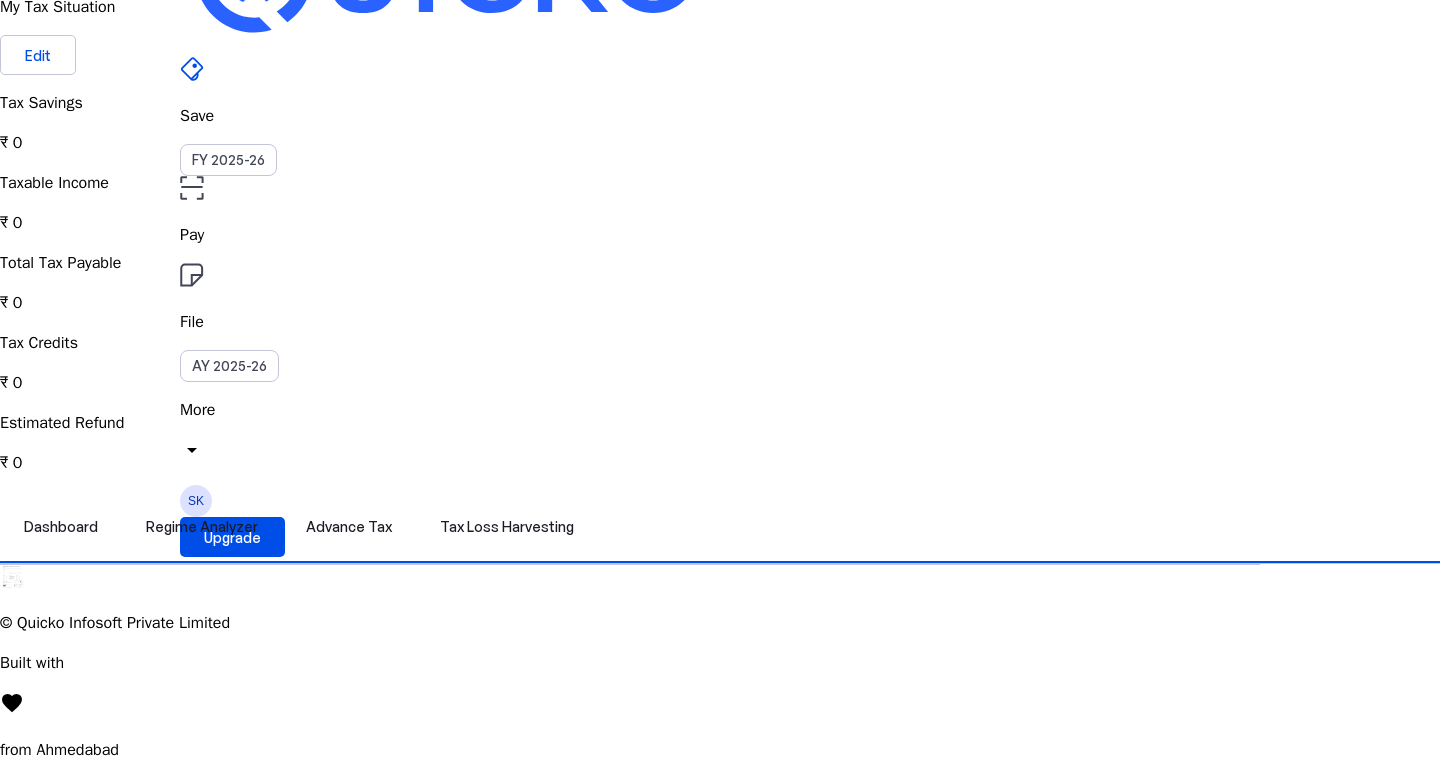 click at bounding box center (4, 585) 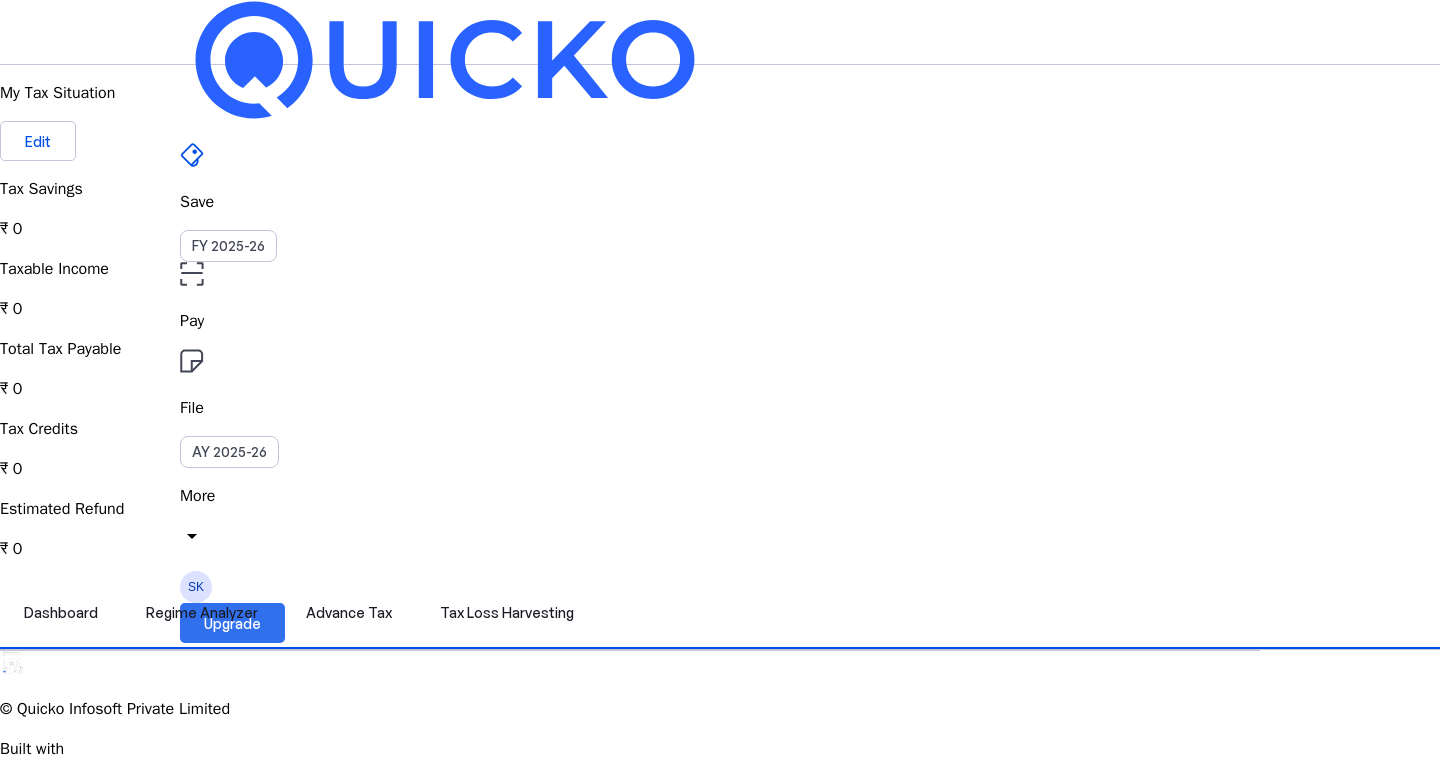 click on "Upgrade" at bounding box center [232, 623] 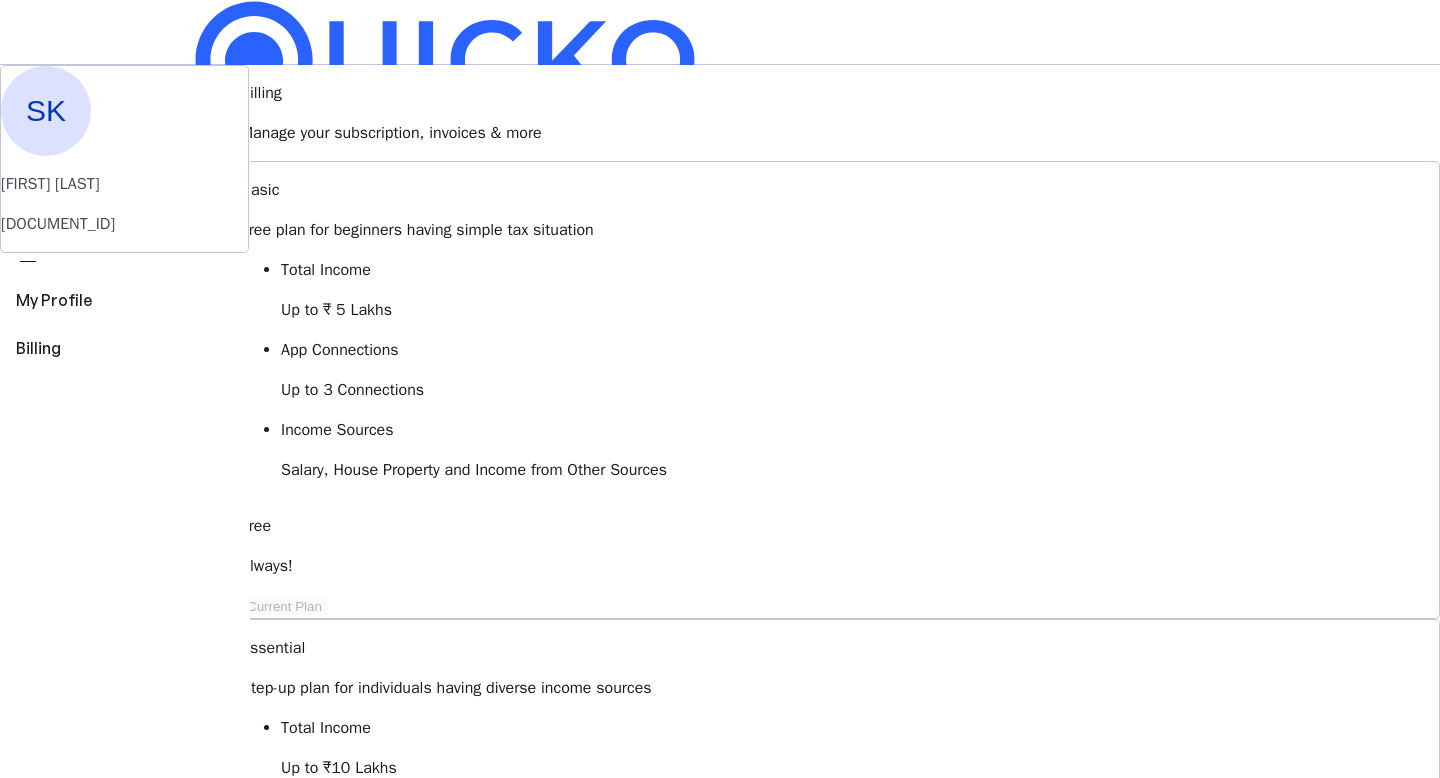 click on "arrow_drop_down" at bounding box center [192, 536] 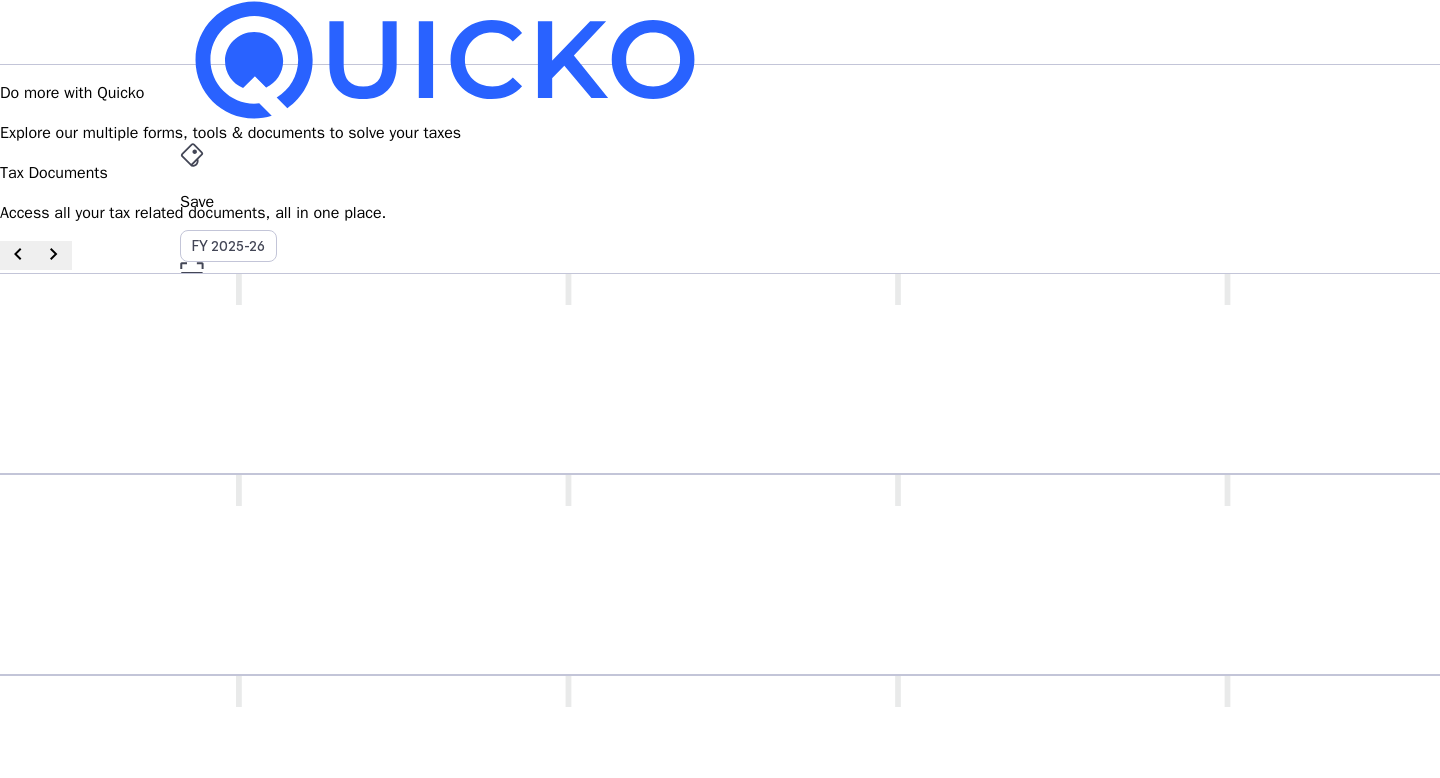 click on "Tax Documents" at bounding box center (720, 496) 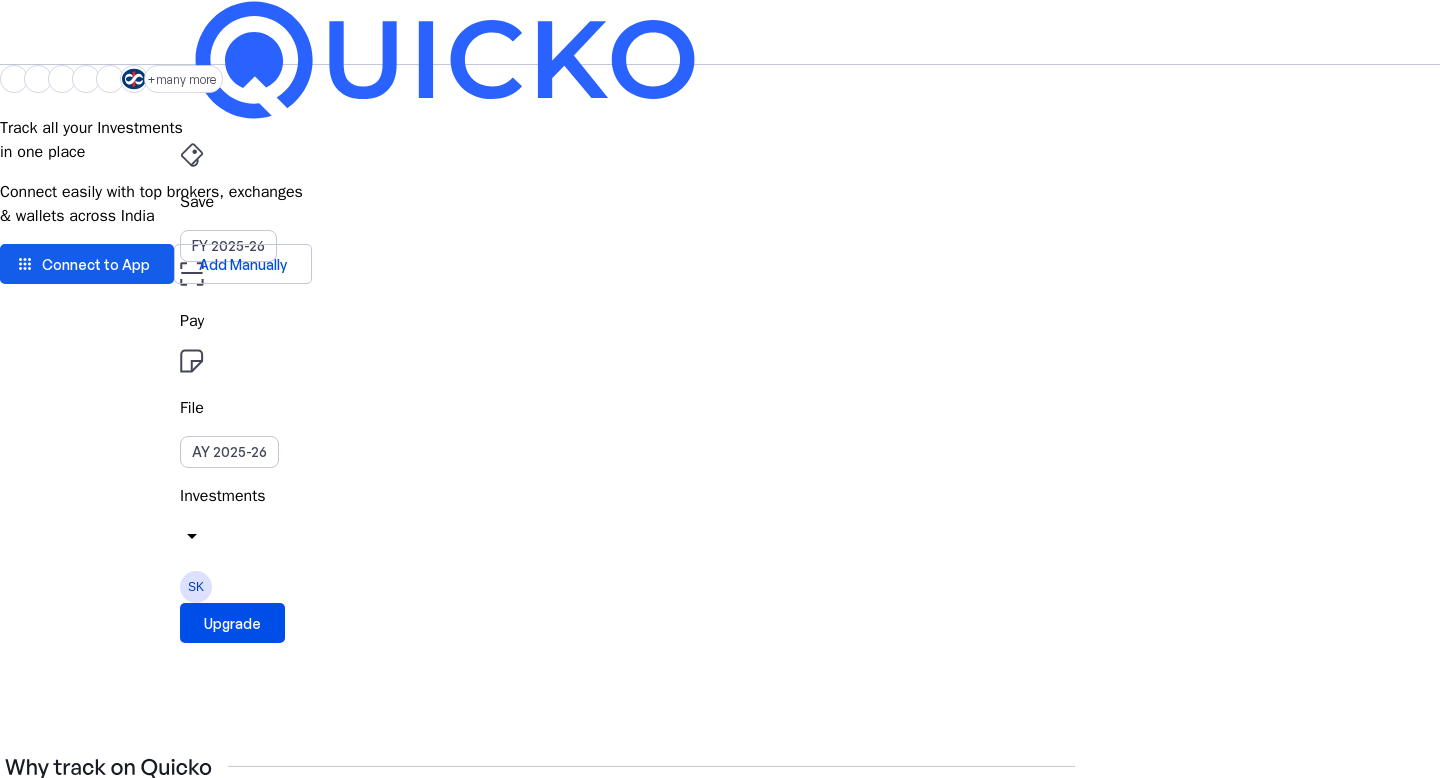 click on "Connect to App" at bounding box center [96, 264] 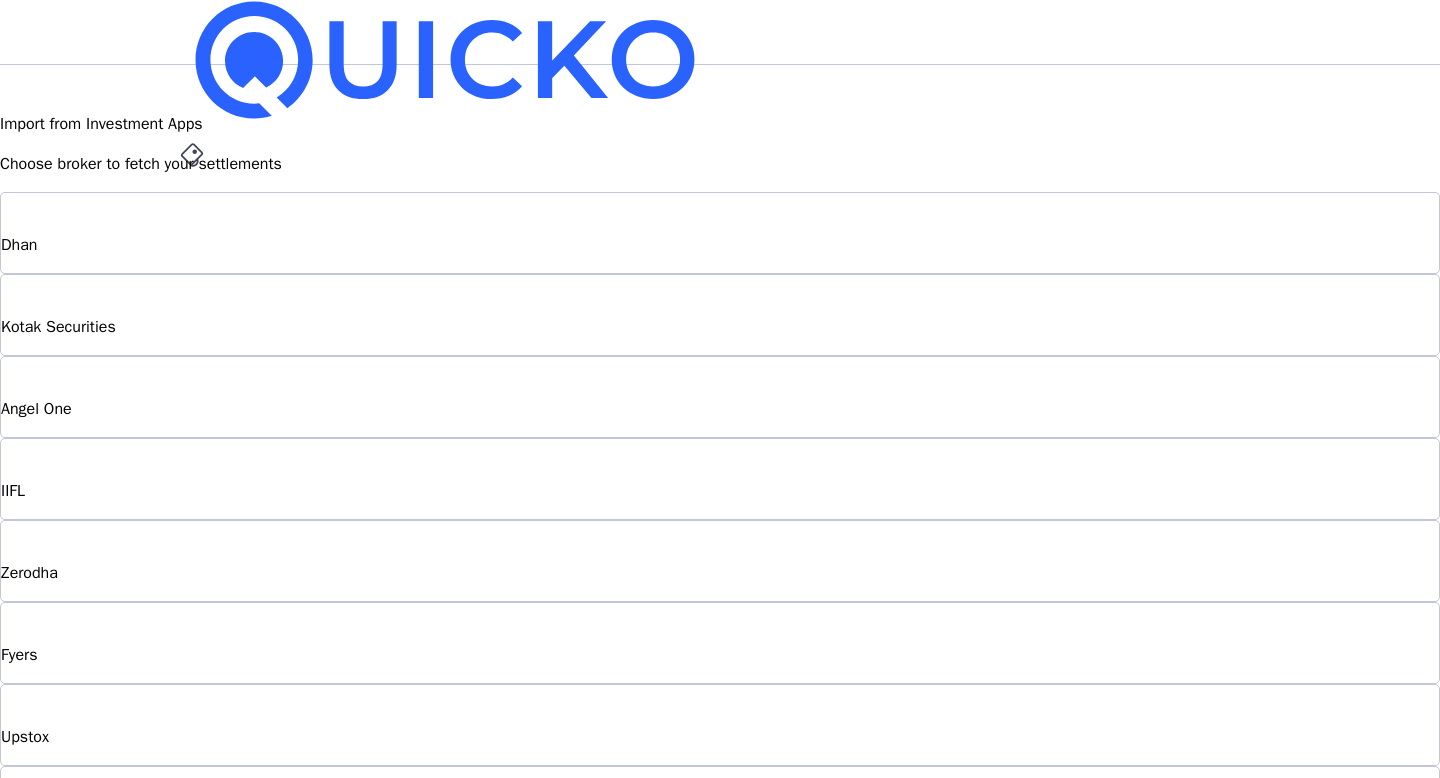 click on "Zerodha" at bounding box center [720, 561] 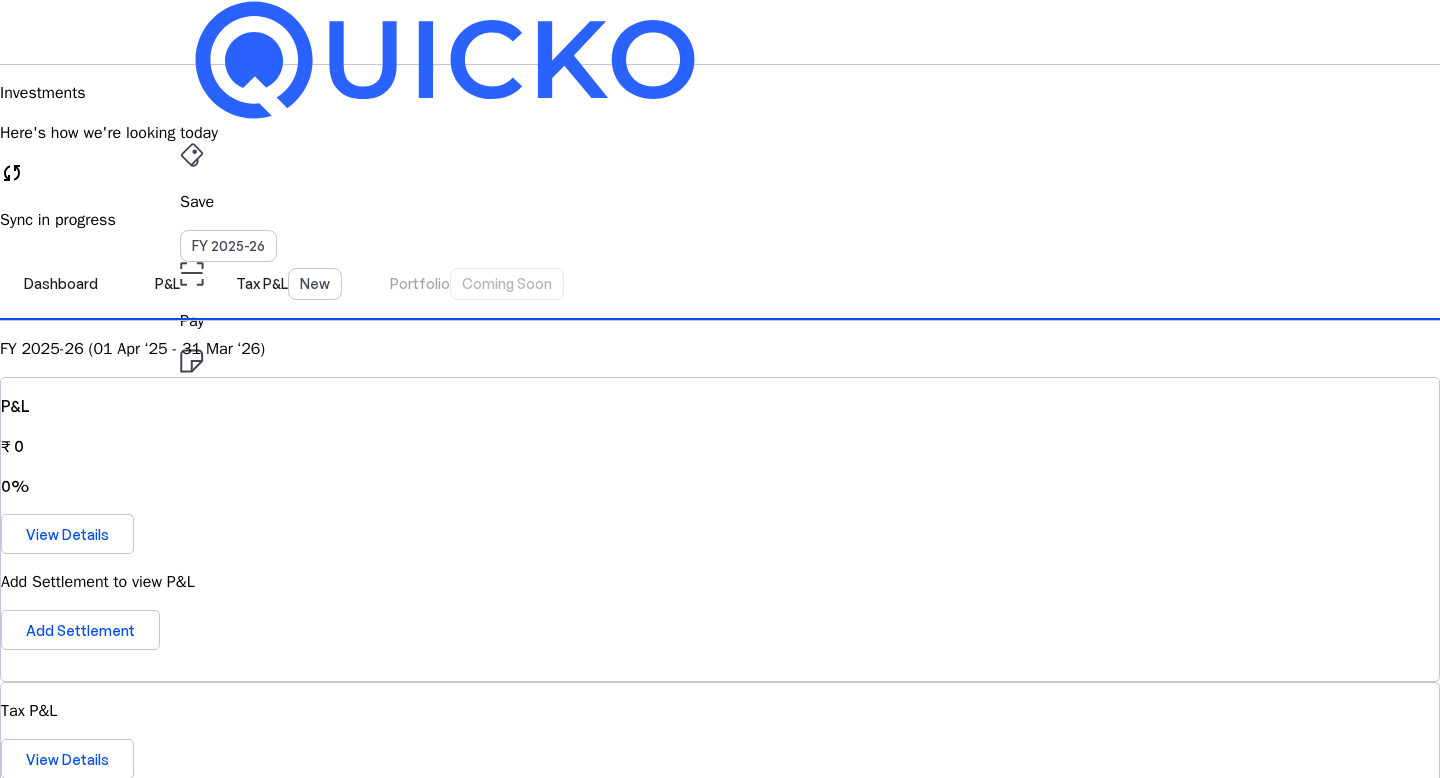 click on "add" at bounding box center [653, 1658] 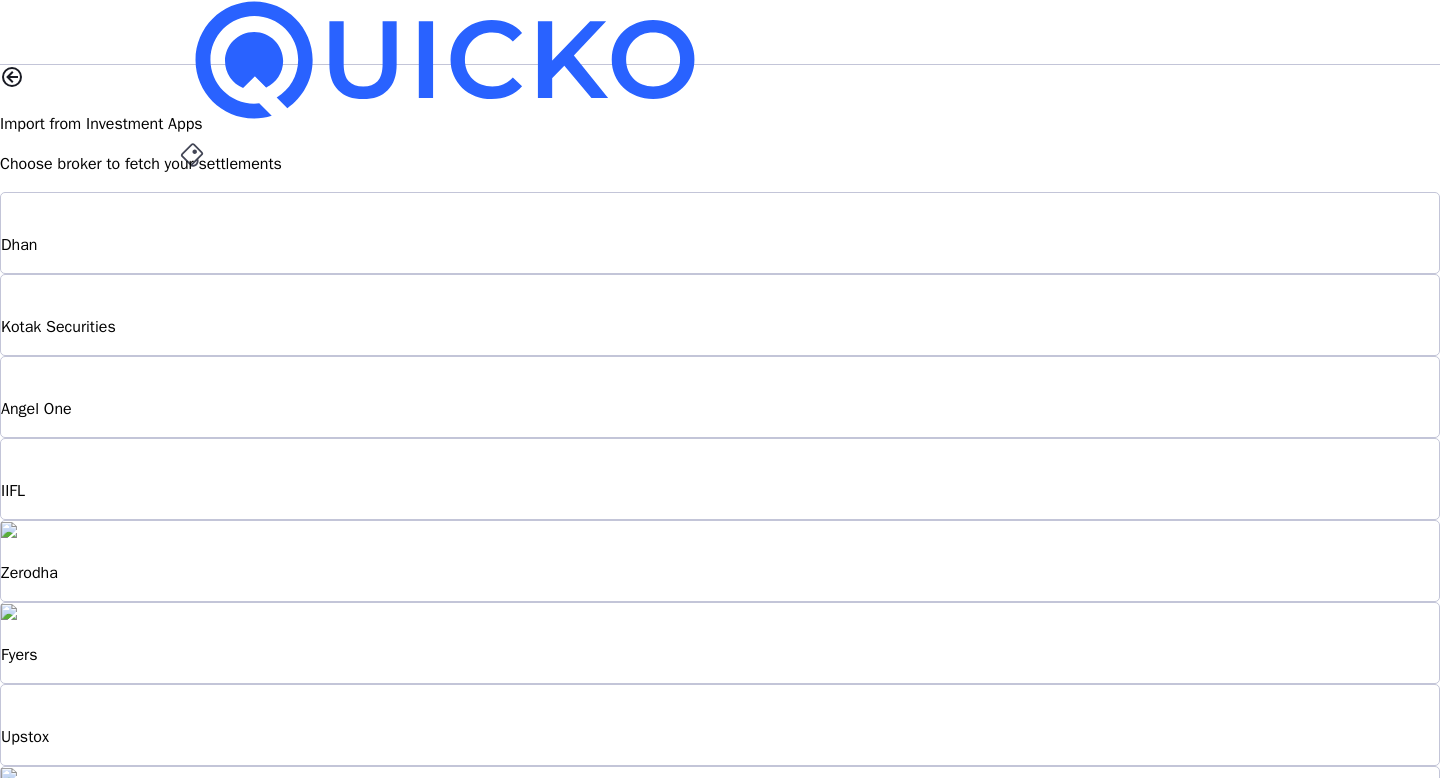 click on "Fyers" at bounding box center [720, 643] 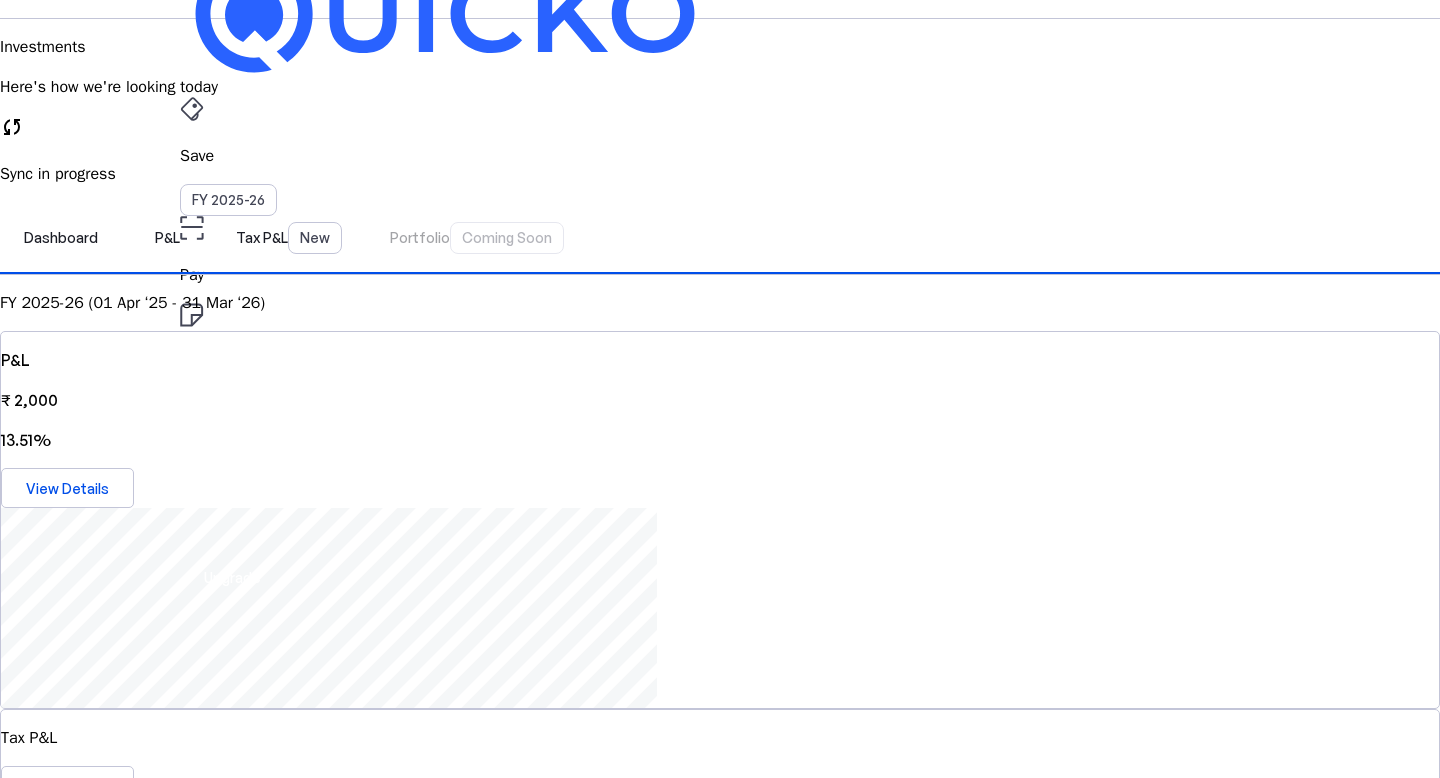 scroll, scrollTop: 0, scrollLeft: 0, axis: both 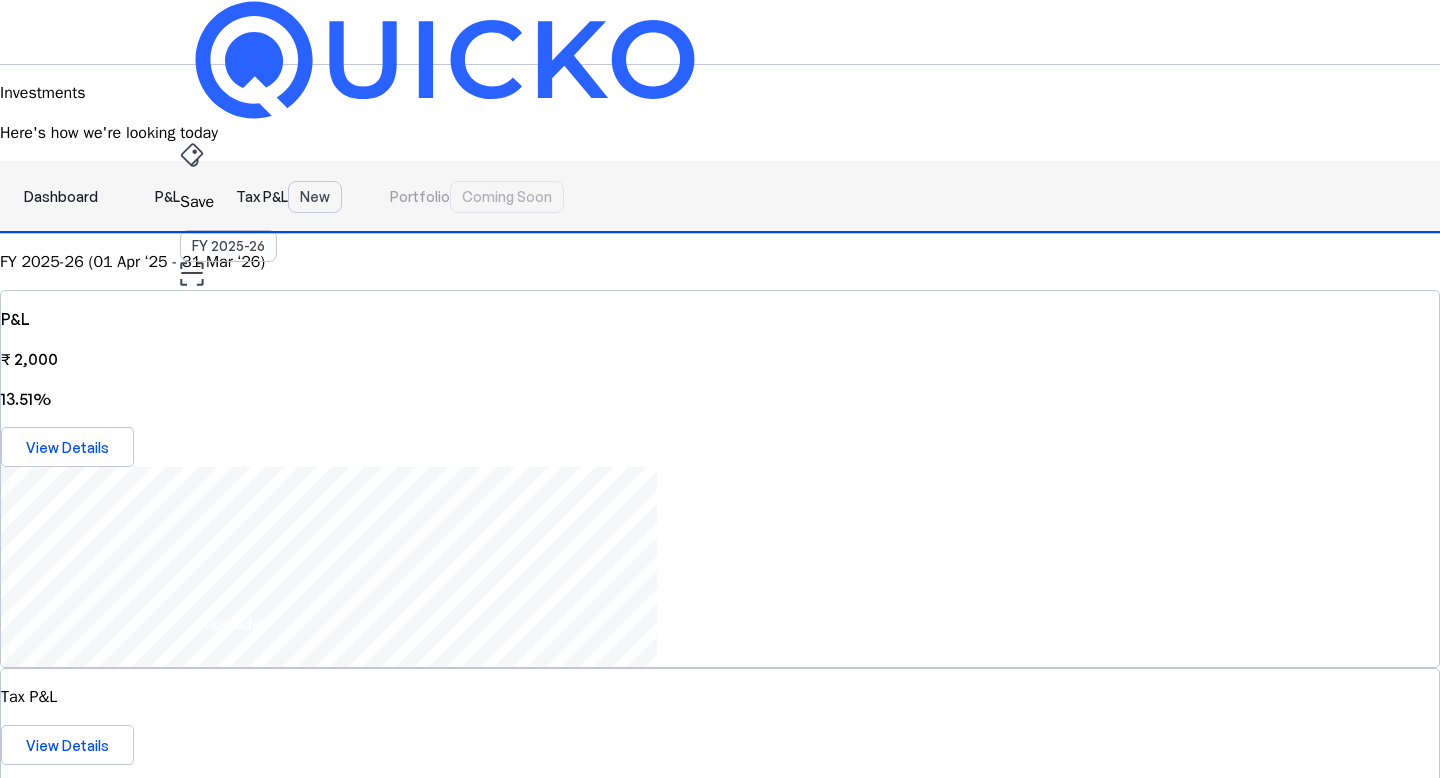 click on "Tax P&L  New" at bounding box center (289, 197) 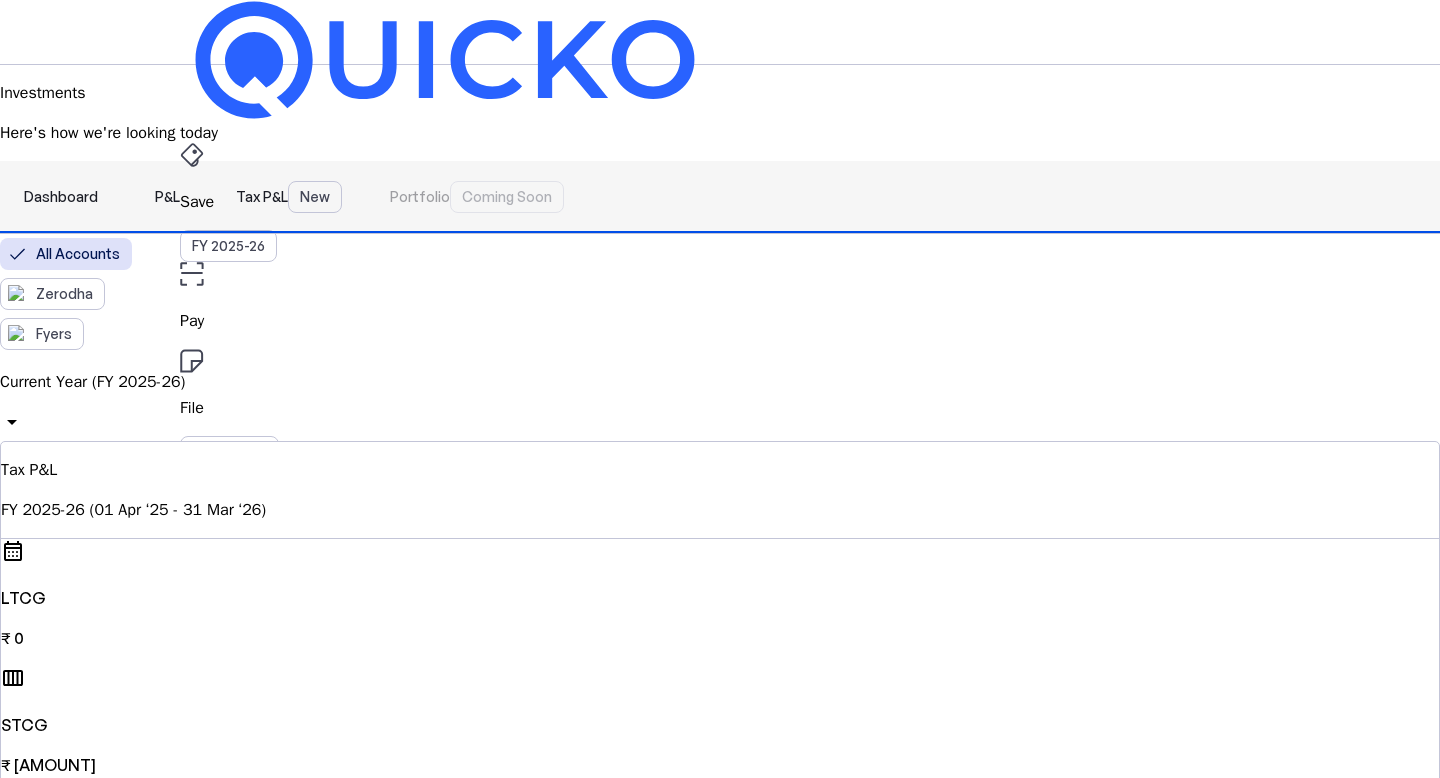 click on "P&L" at bounding box center (167, 197) 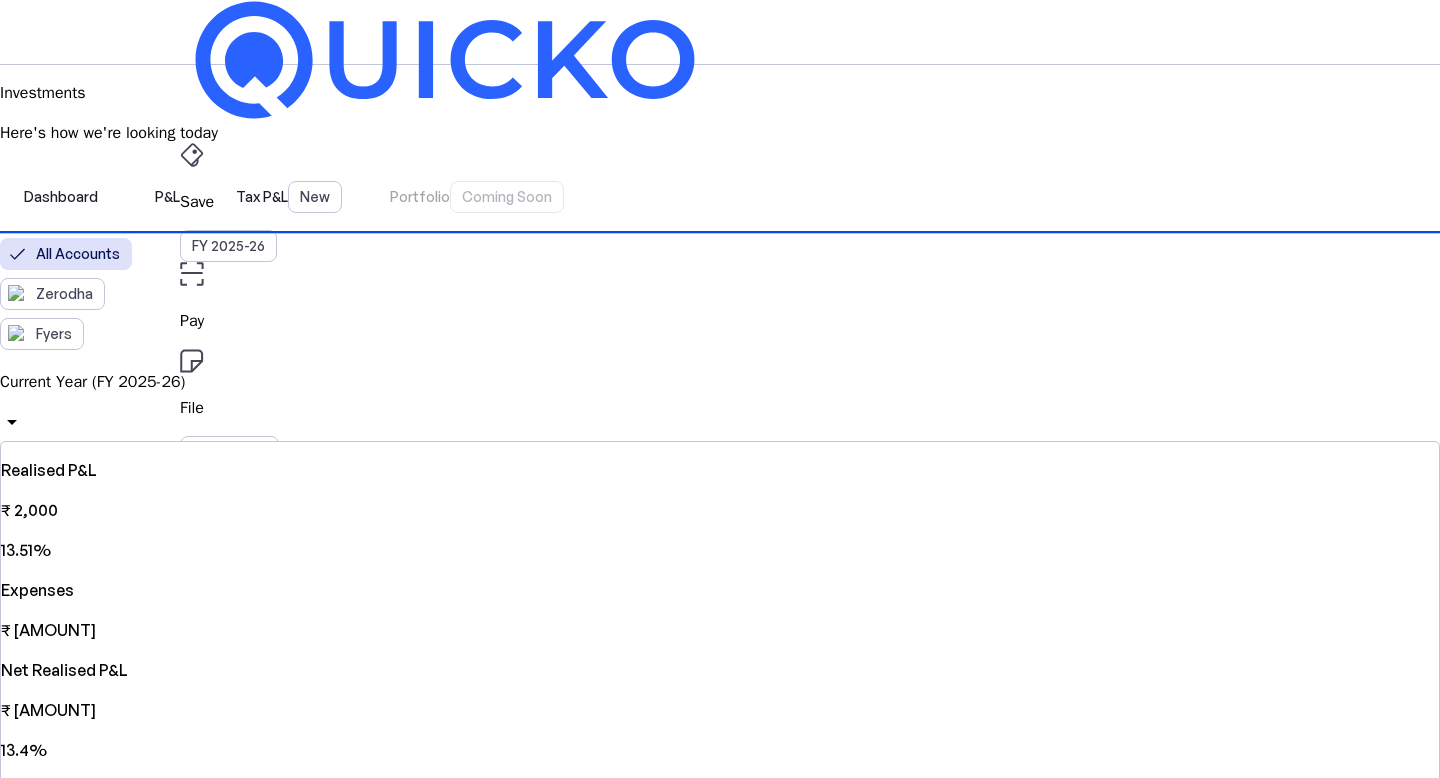 click on "Current Year (FY 2025-26)   arrow_drop_down" at bounding box center (720, 405) 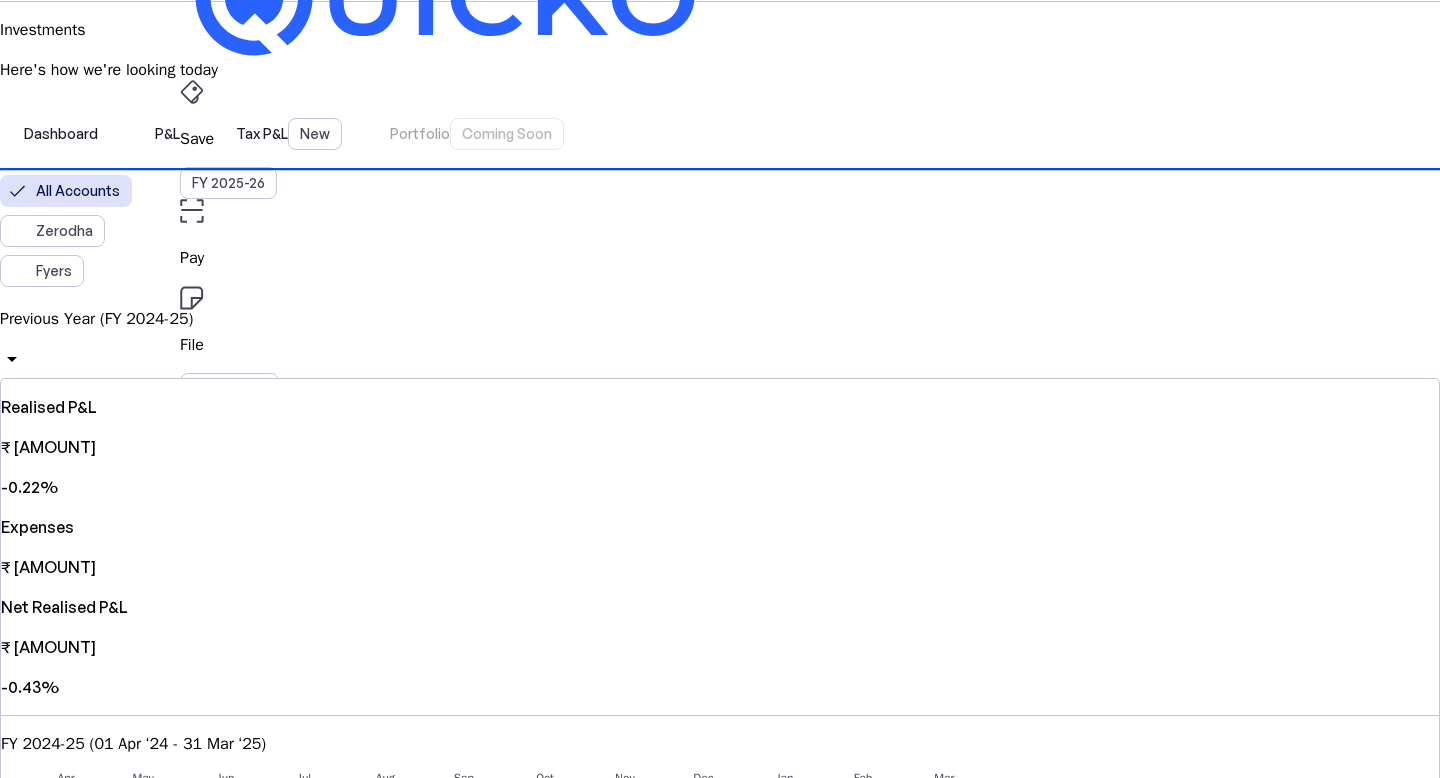 scroll, scrollTop: 101, scrollLeft: 0, axis: vertical 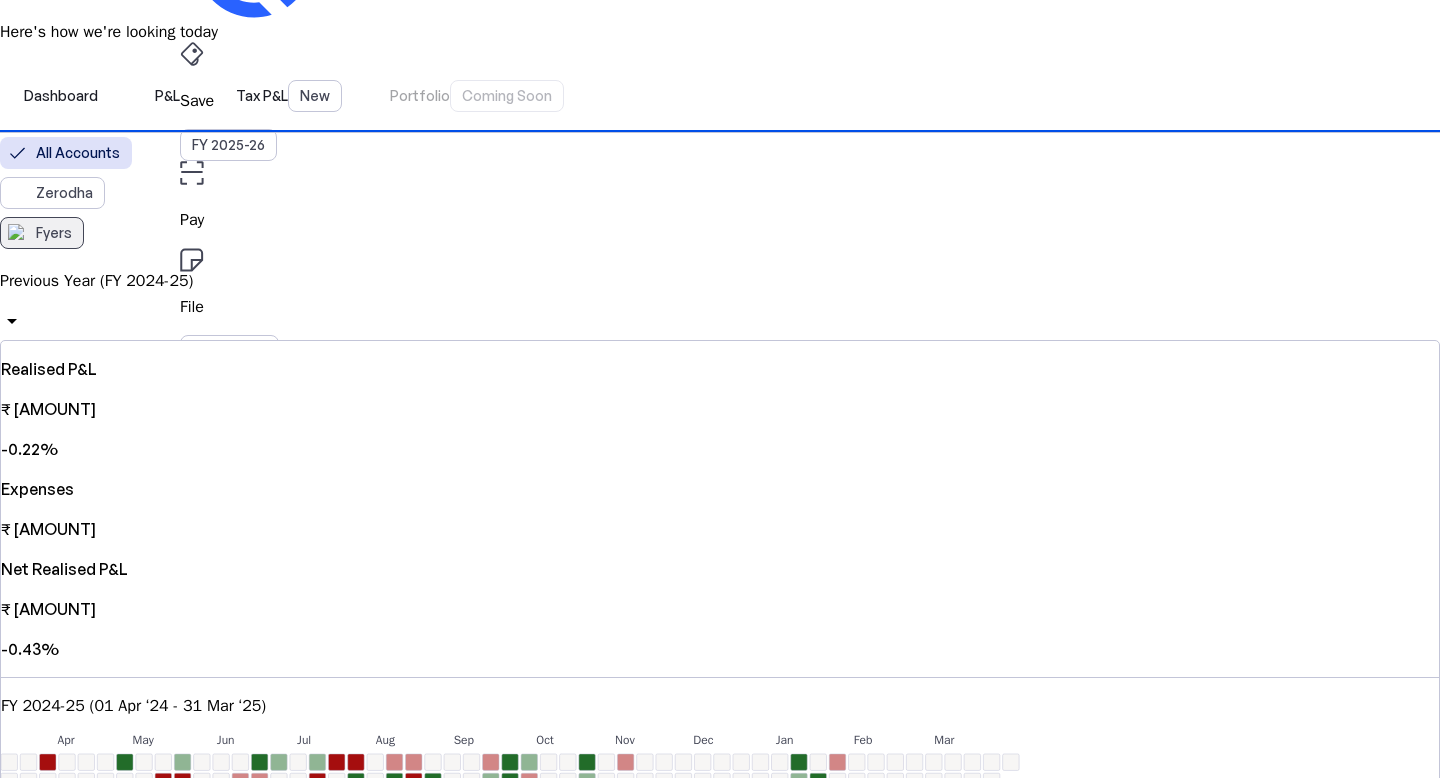 click on "Fyers" at bounding box center [42, 233] 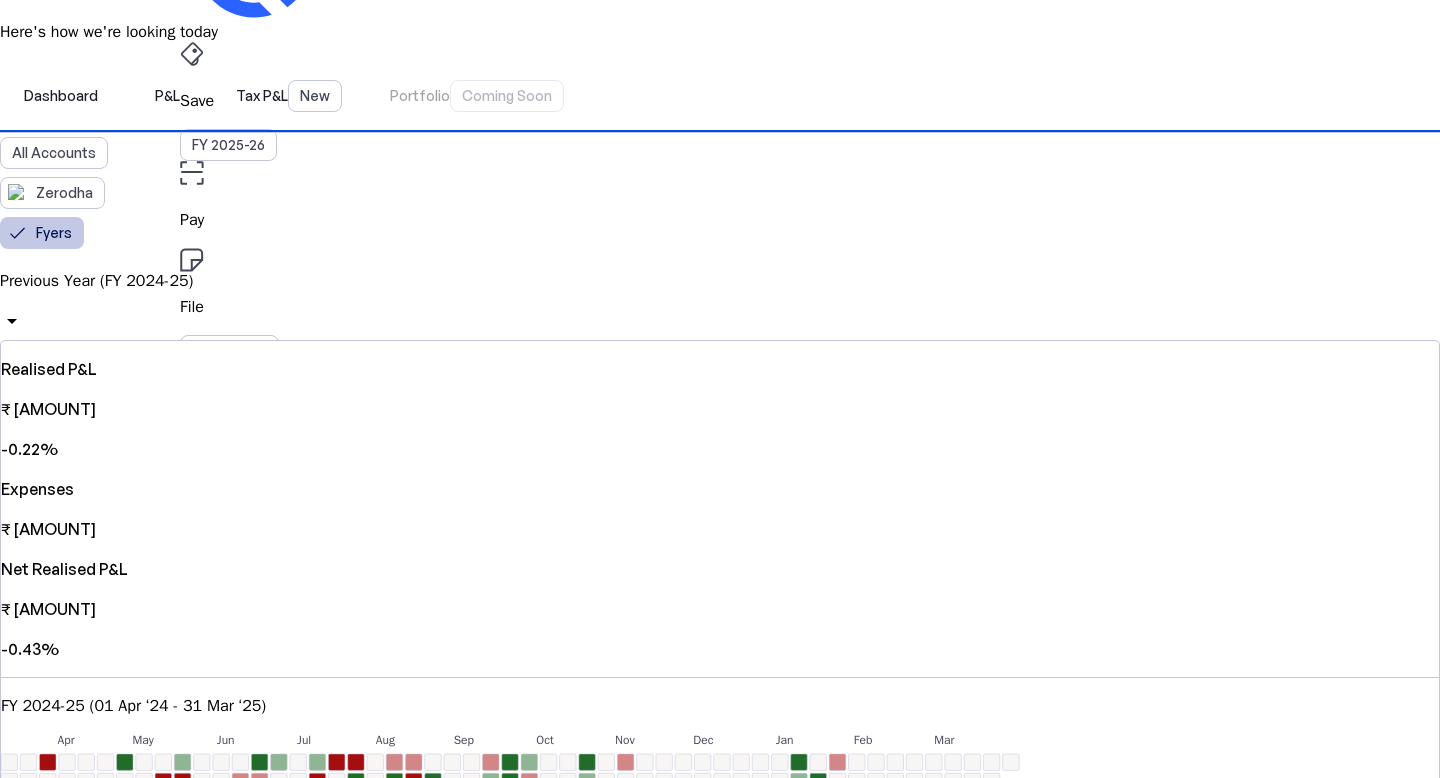 scroll, scrollTop: 0, scrollLeft: 0, axis: both 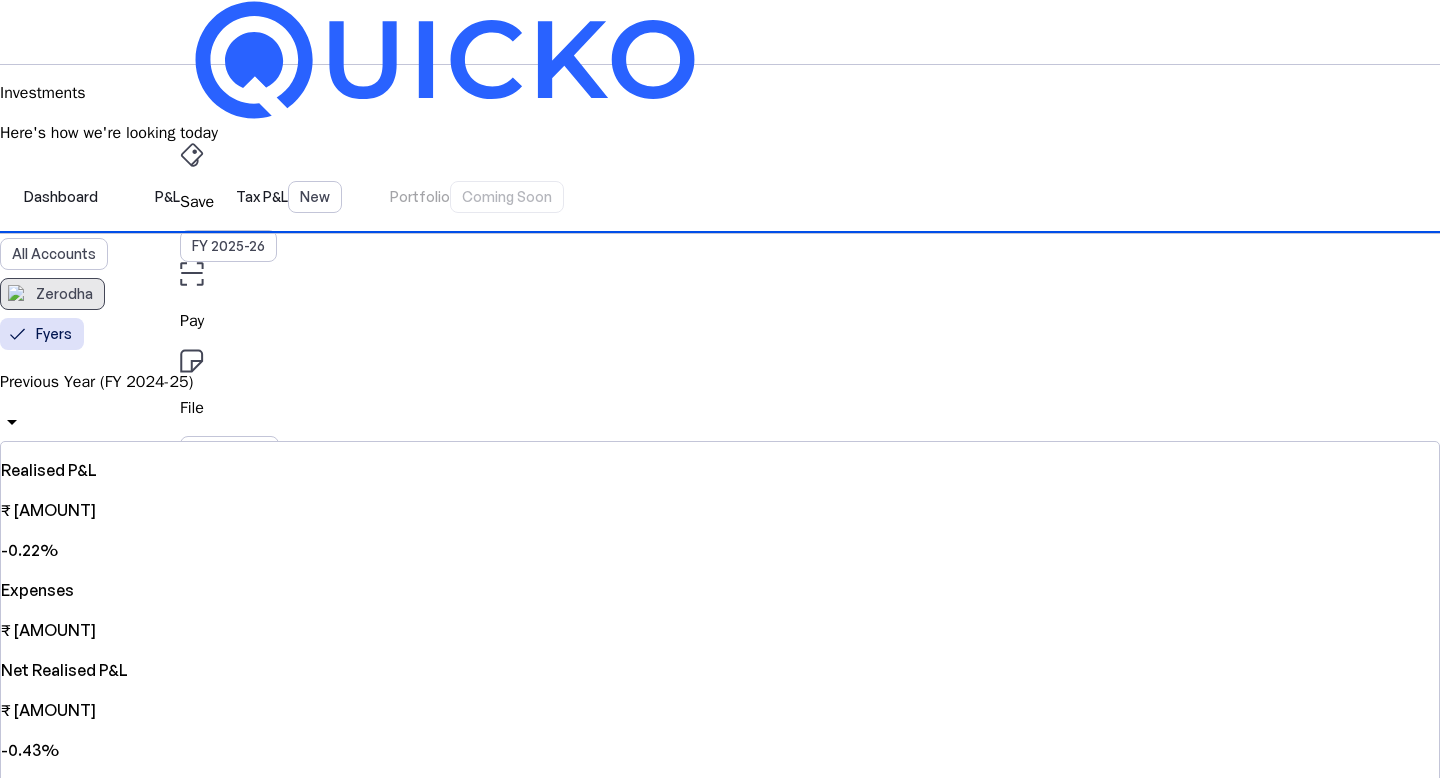 click on "Zerodha" at bounding box center [64, 294] 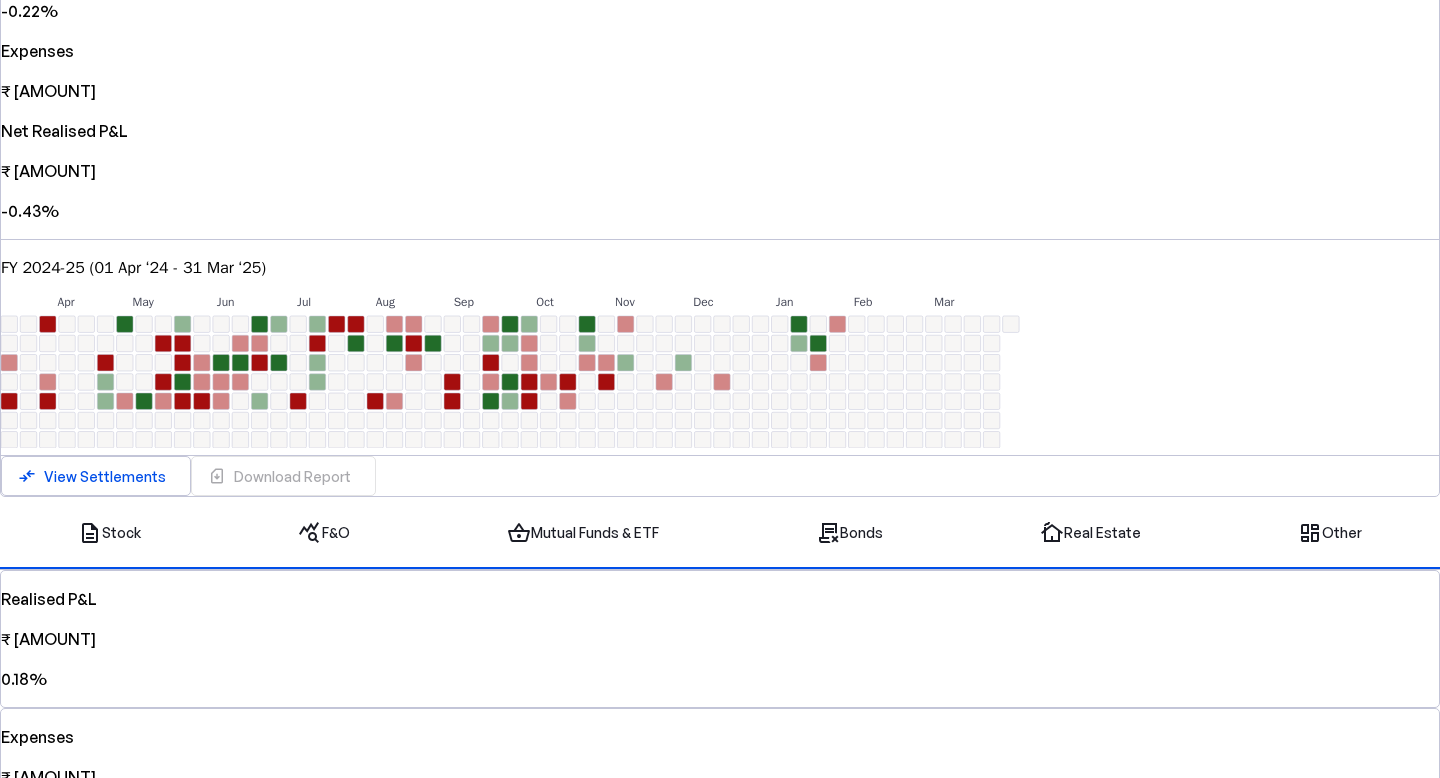 scroll, scrollTop: 540, scrollLeft: 0, axis: vertical 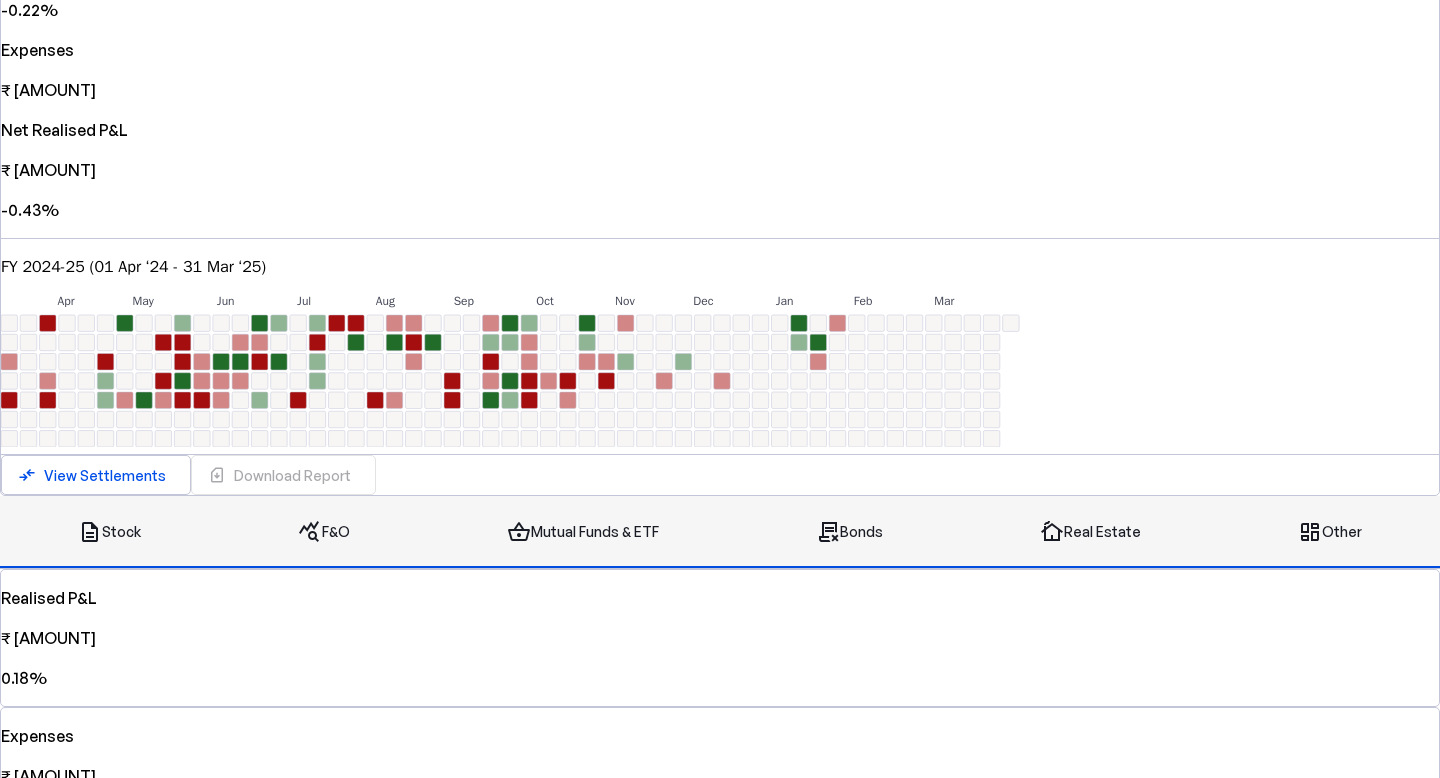 click on "query_stats  F&O" at bounding box center (324, 532) 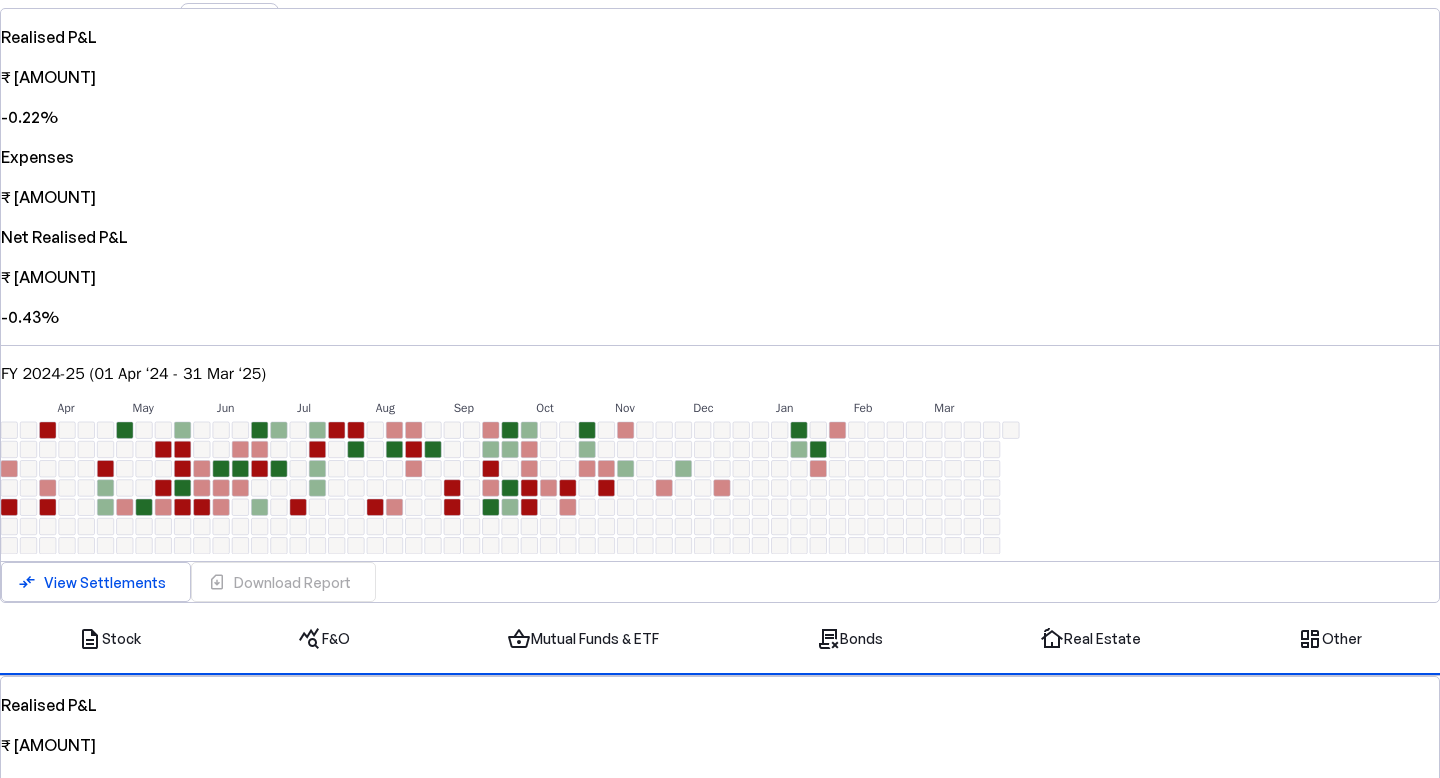 scroll, scrollTop: 0, scrollLeft: 0, axis: both 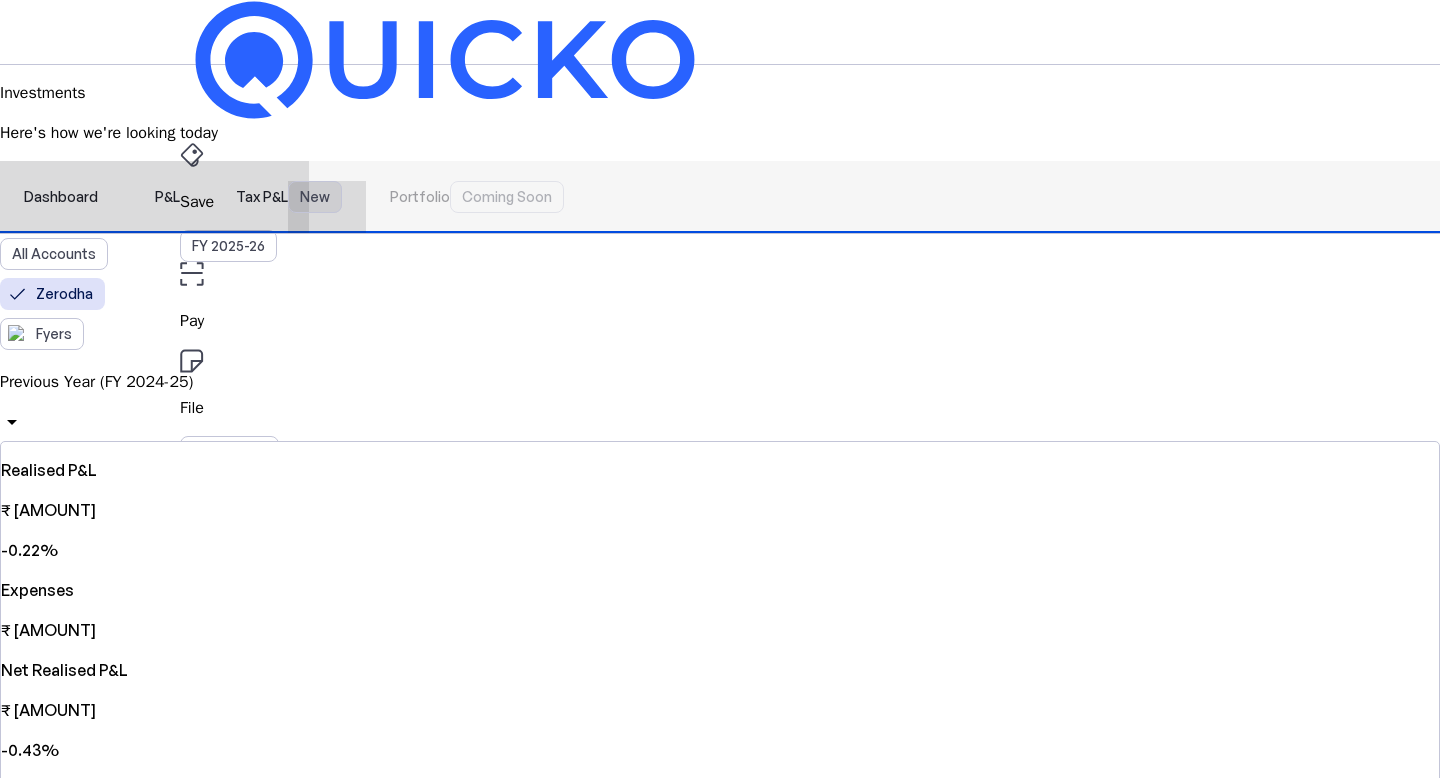 click on "New" at bounding box center (315, 197) 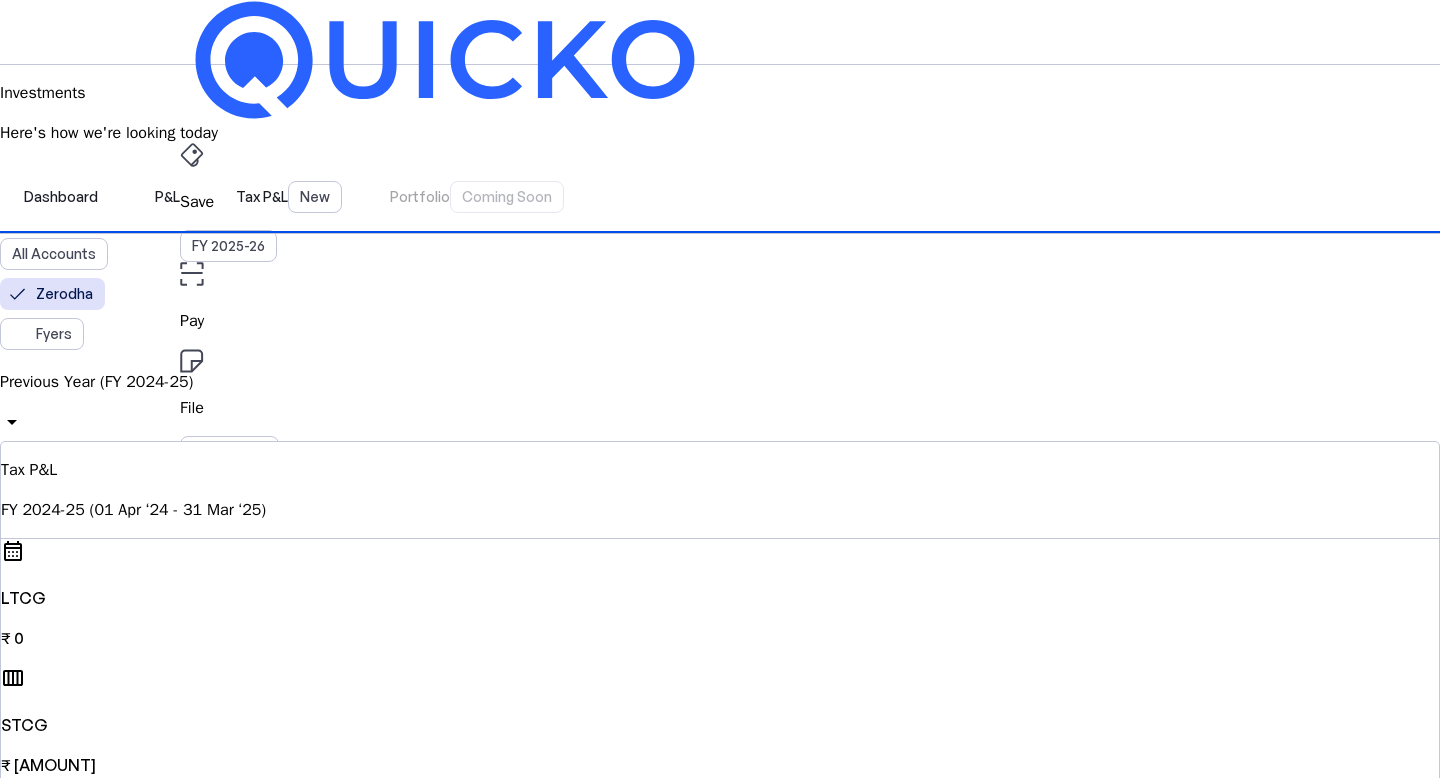 click on "Investments" at bounding box center (720, 496) 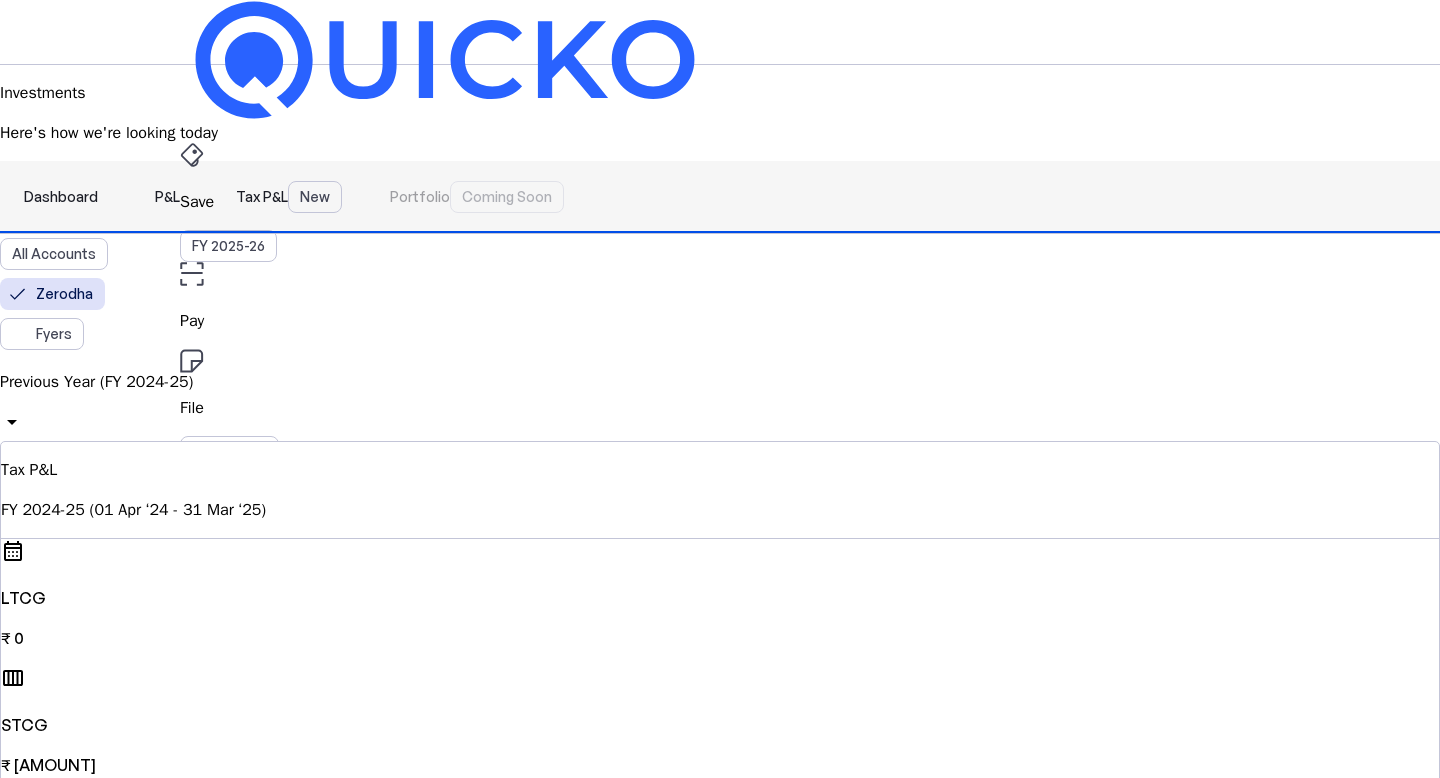 click on "Dashboard" at bounding box center (61, 197) 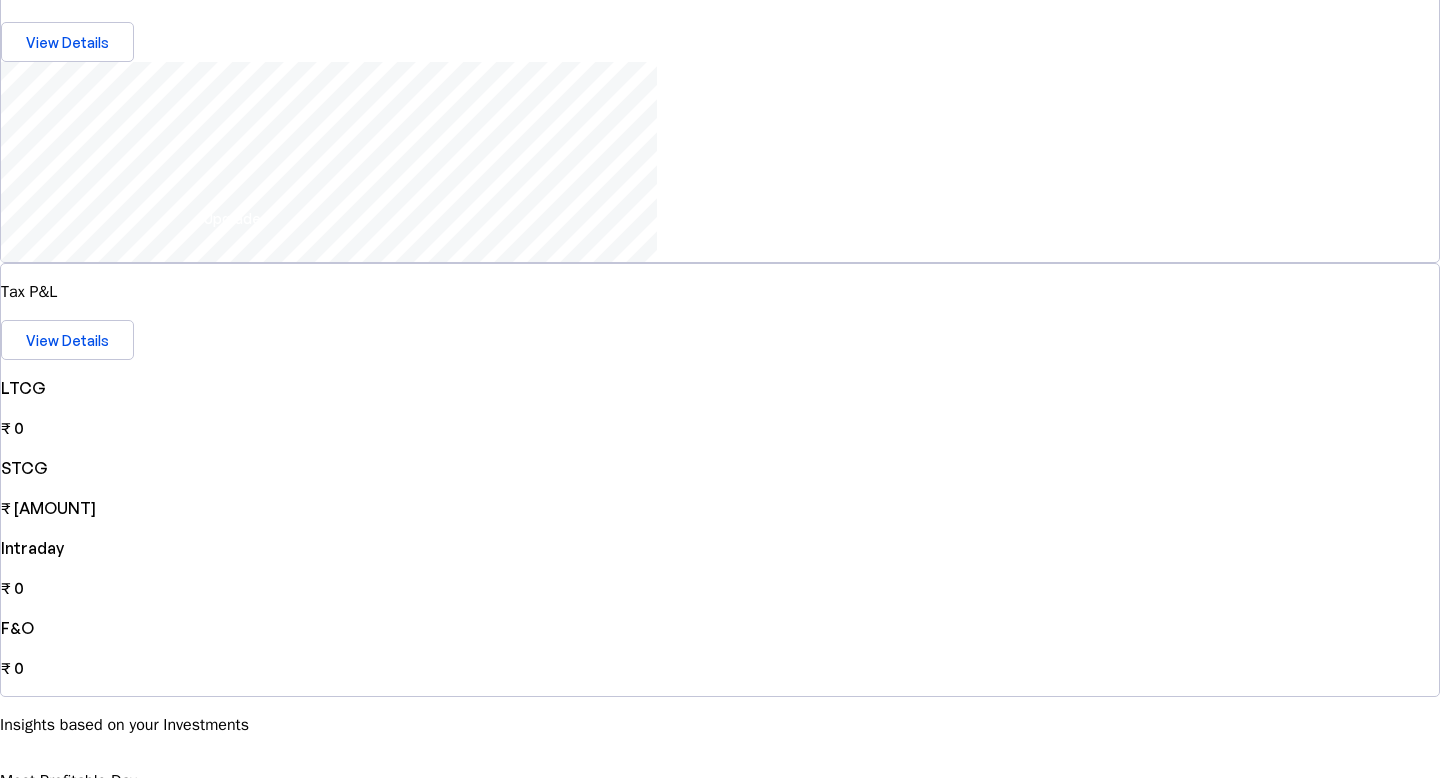 scroll, scrollTop: 0, scrollLeft: 0, axis: both 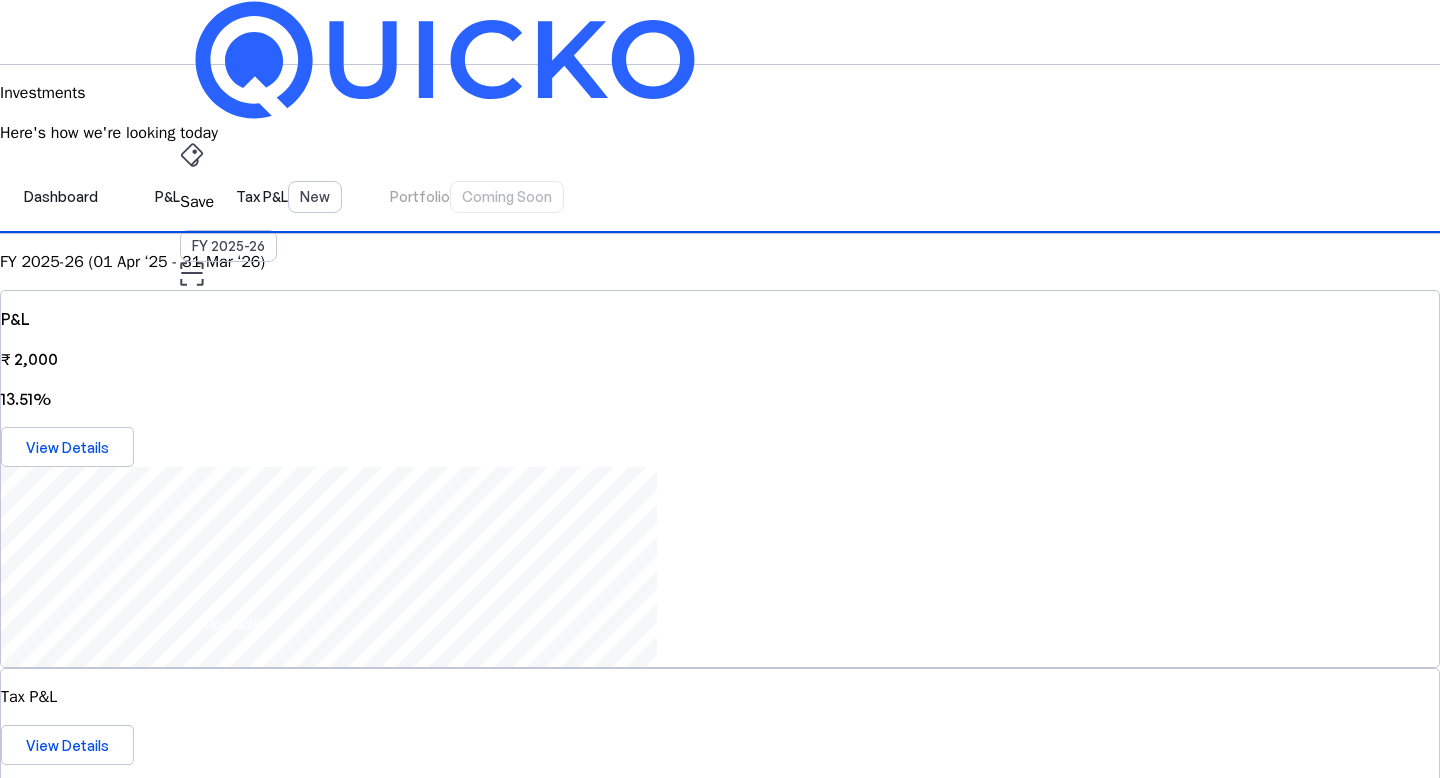 click on "FY 2025-26 (01 Apr ‘25 - 31 Mar ‘26)" at bounding box center [720, 262] 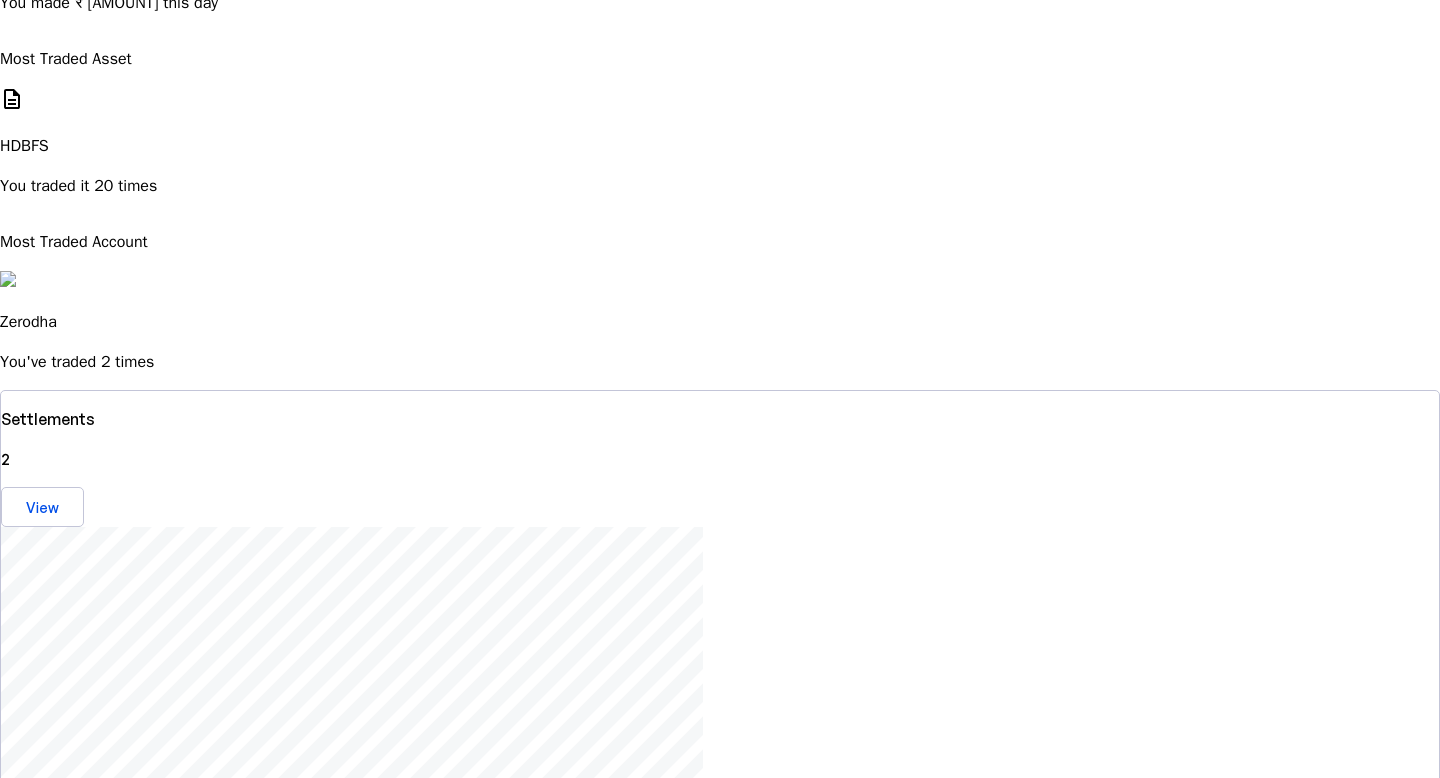 scroll, scrollTop: 0, scrollLeft: 0, axis: both 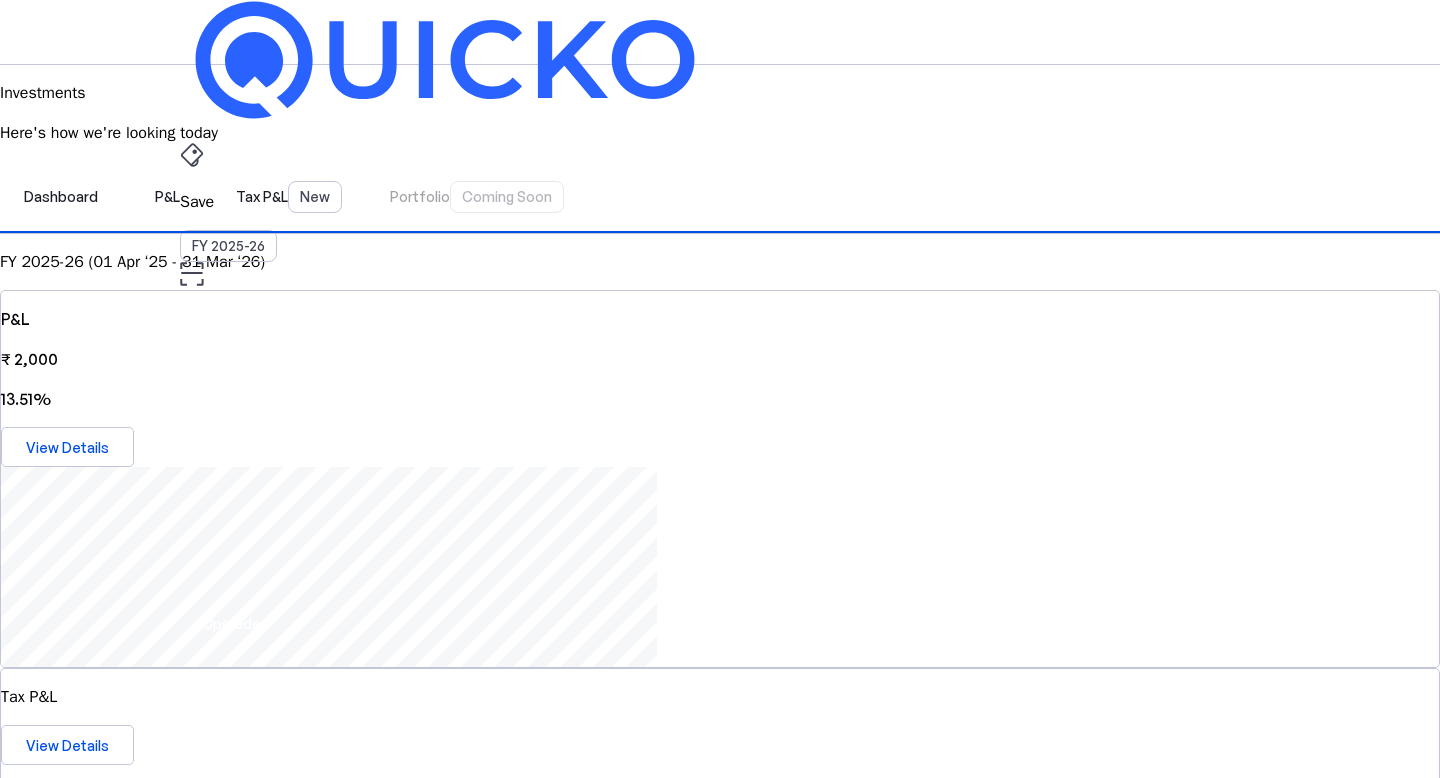 click on "Investments" at bounding box center [720, 496] 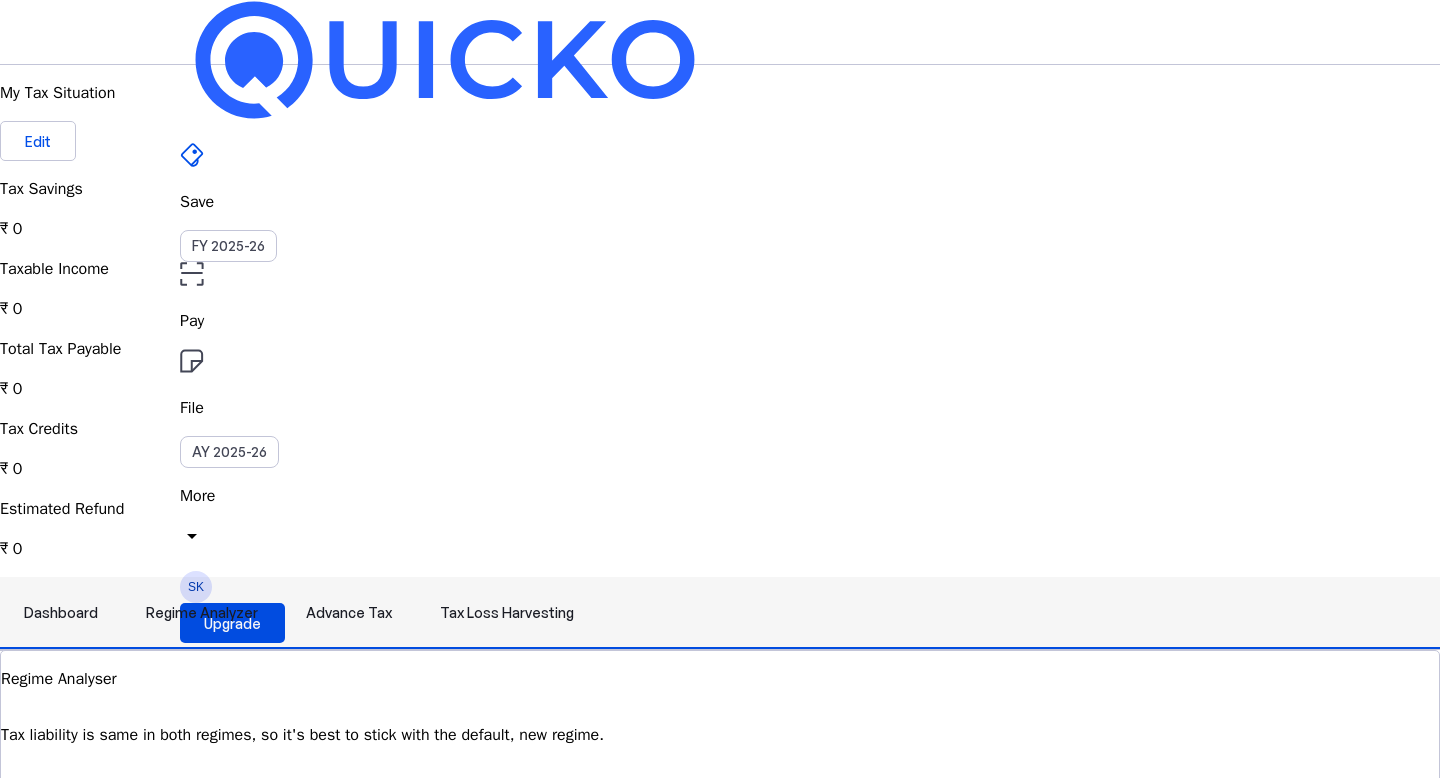 click on "Tax Loss Harvesting" at bounding box center (507, 613) 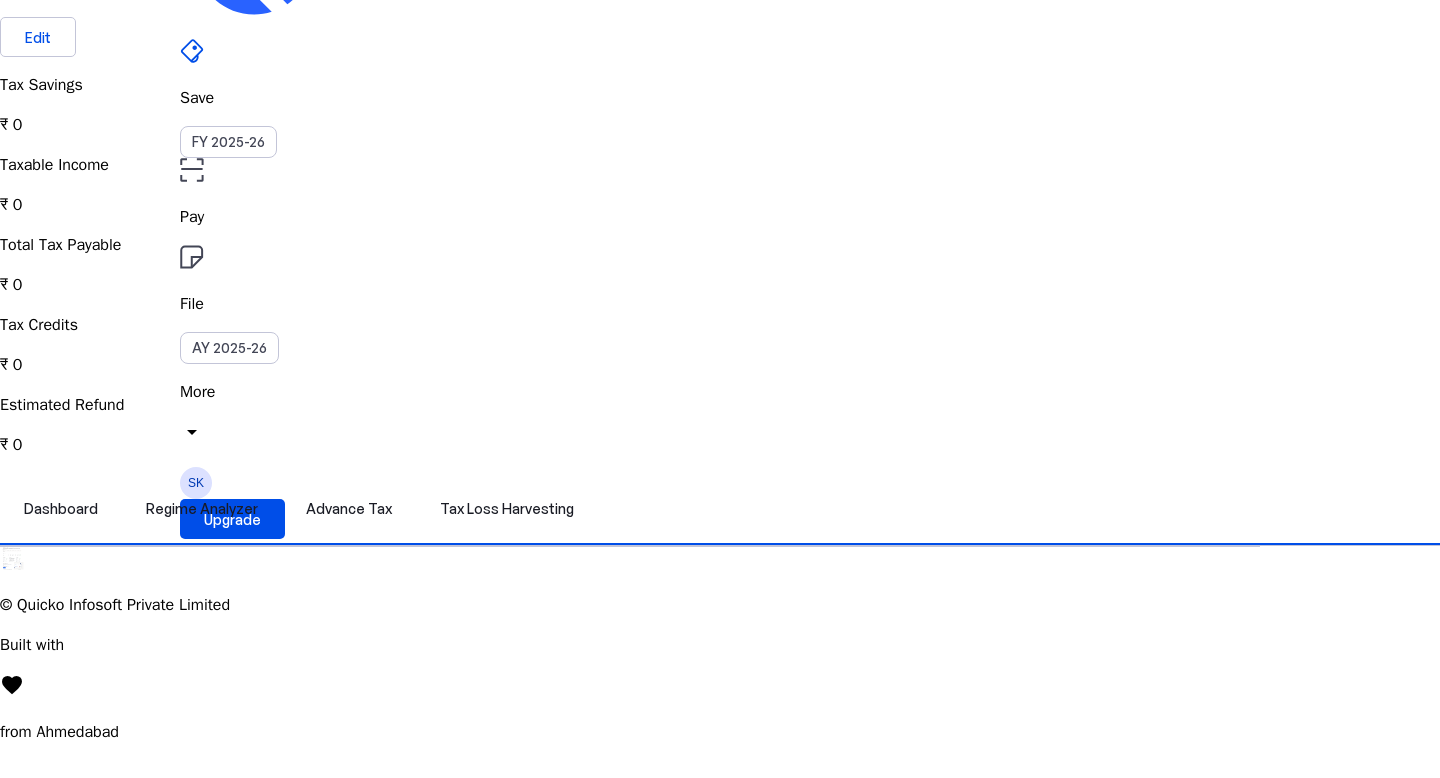 scroll, scrollTop: 1279, scrollLeft: 0, axis: vertical 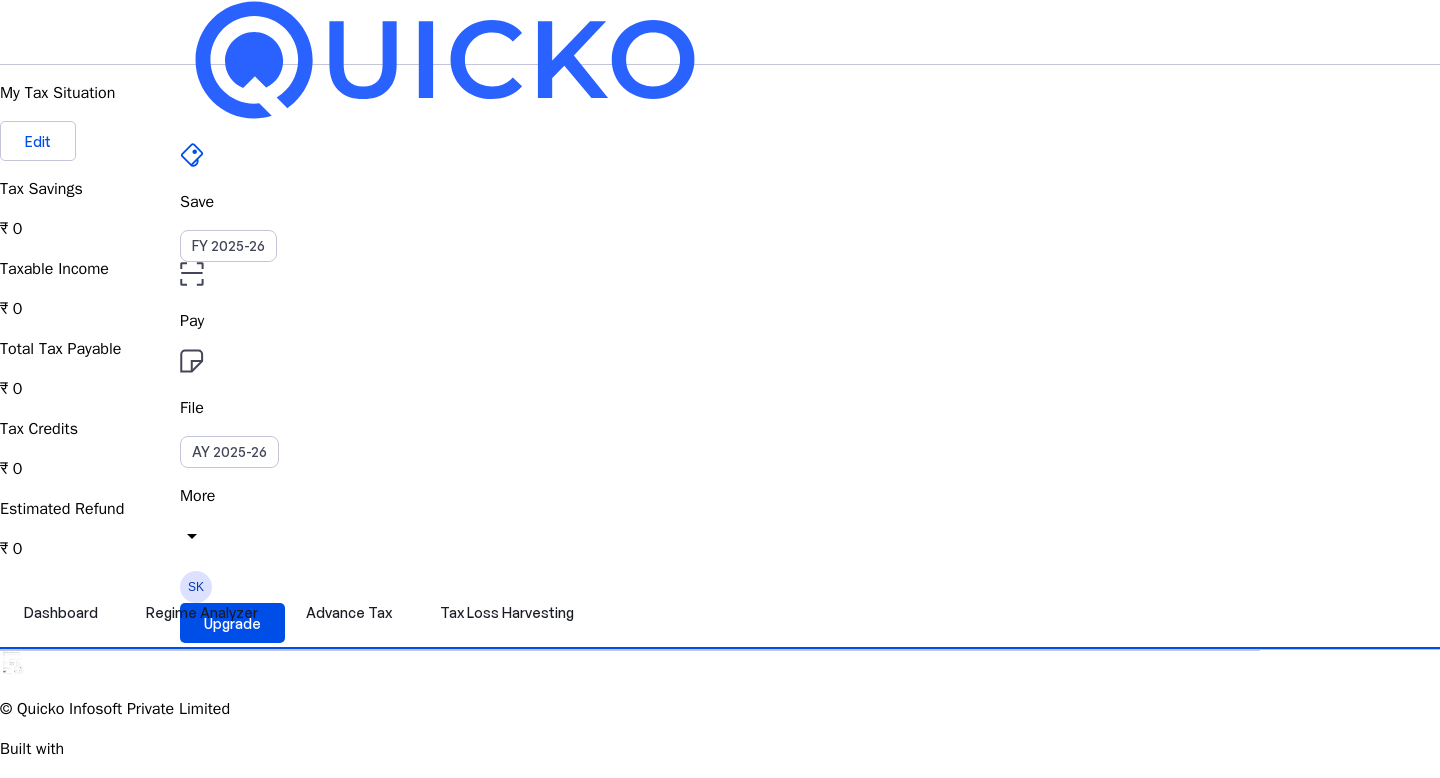 click on "Total Tax Payable ₹ 0" at bounding box center [720, 209] 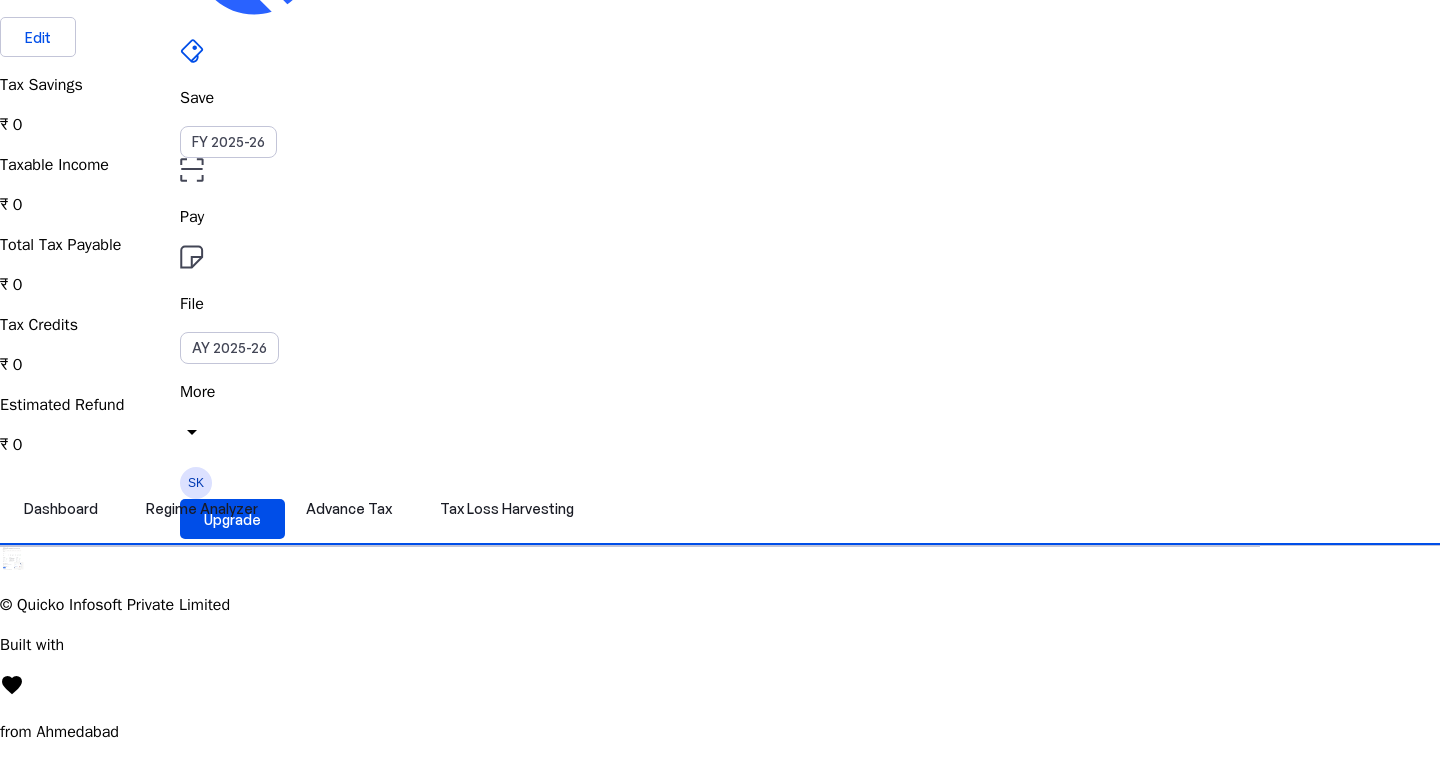 scroll, scrollTop: 0, scrollLeft: 0, axis: both 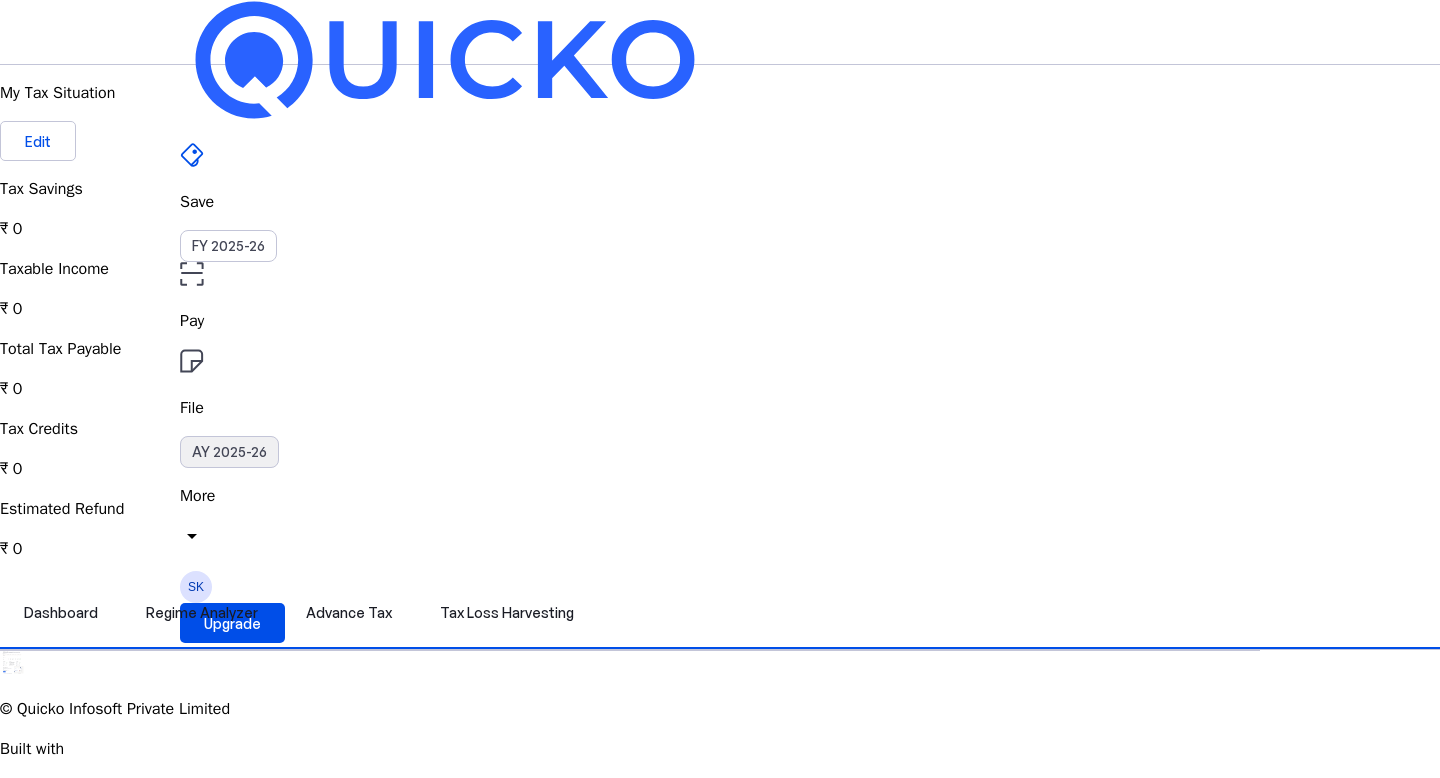 click on "AY 2025-26" at bounding box center [229, 452] 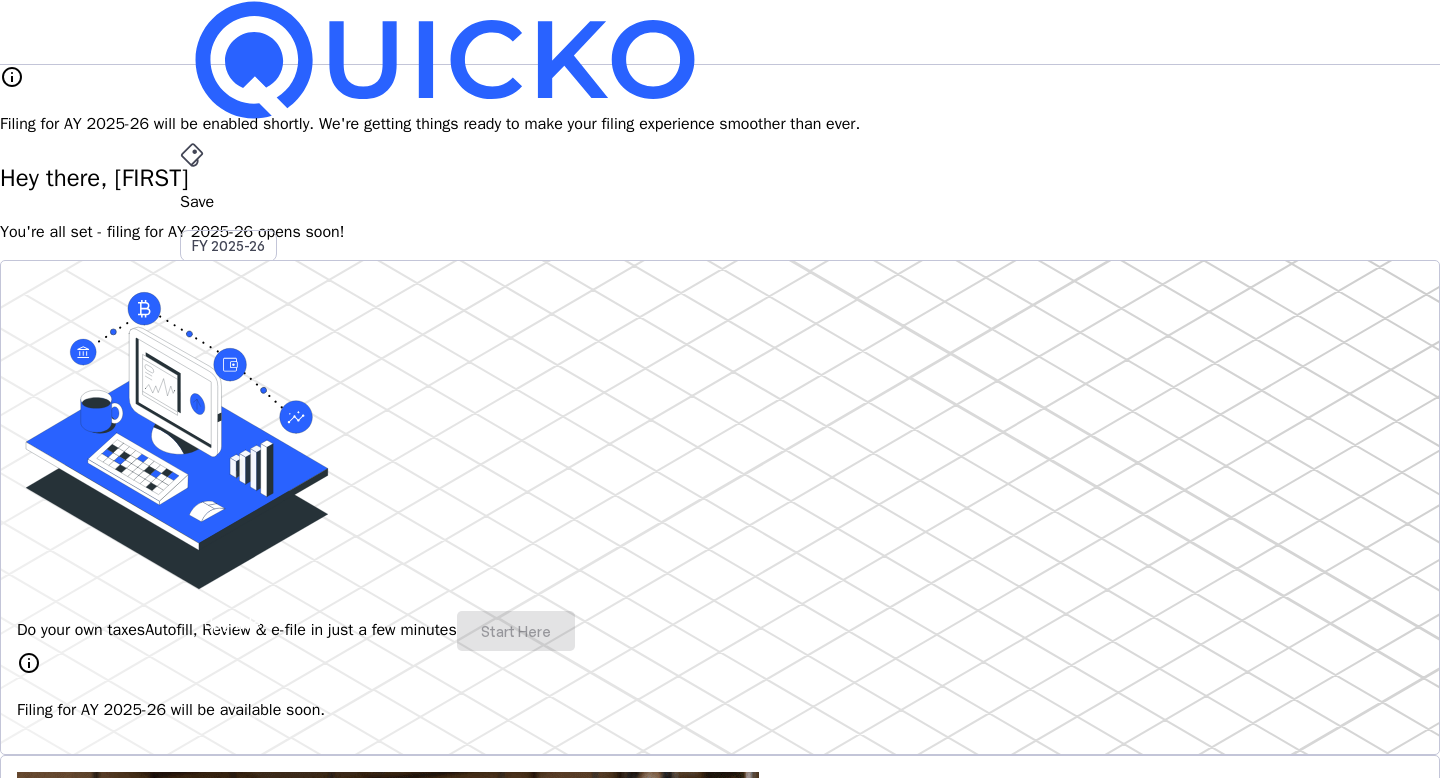click on "File" at bounding box center (720, 408) 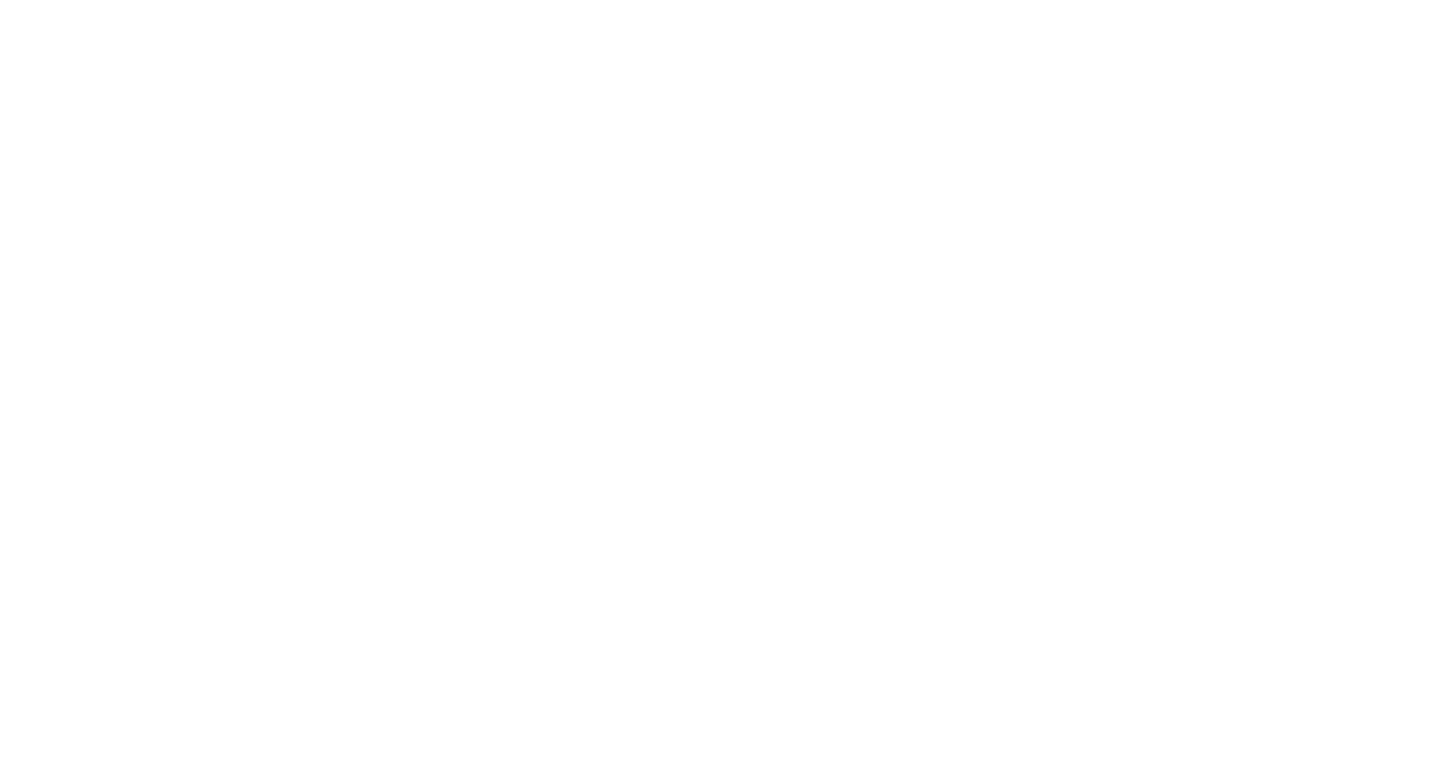 scroll, scrollTop: 0, scrollLeft: 0, axis: both 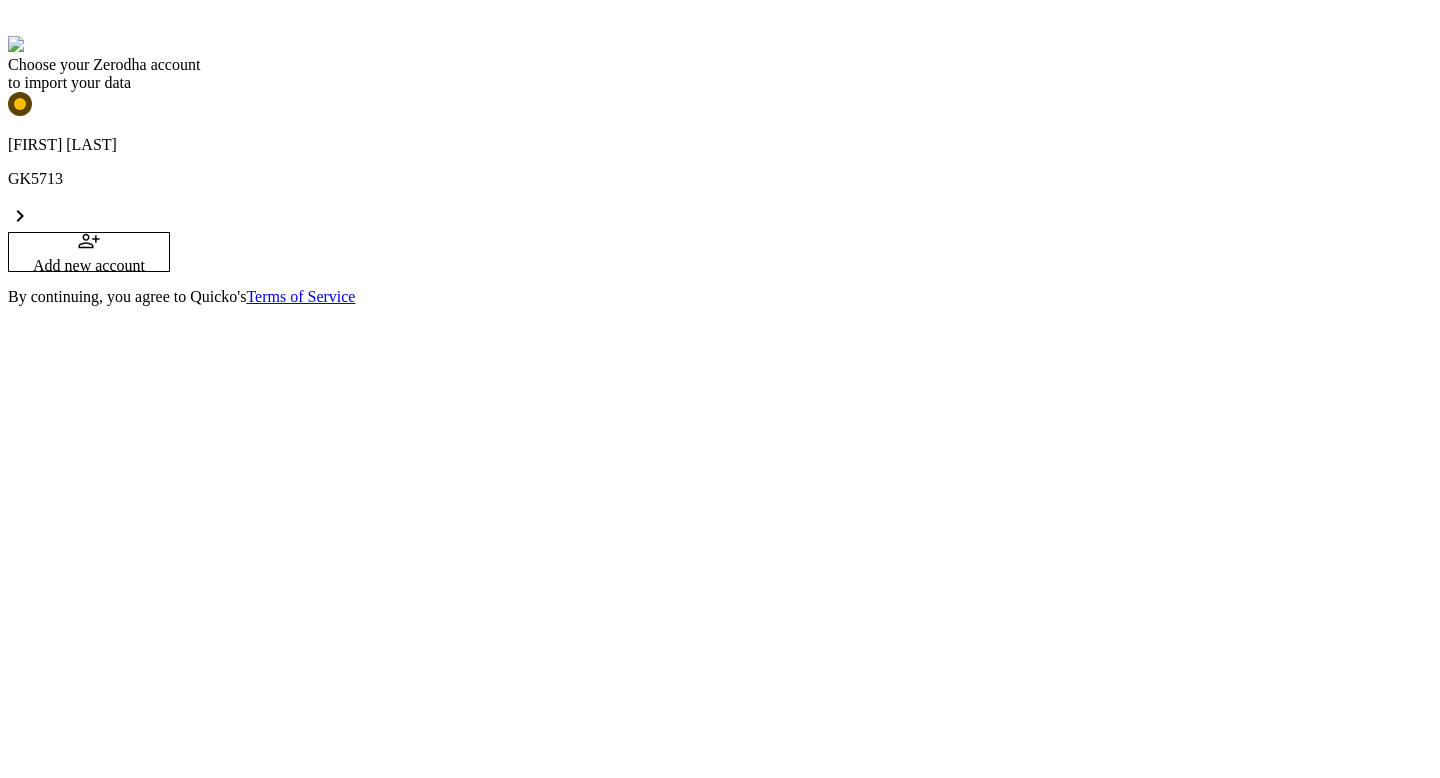 click on "Sidhaant Kashyap   GK5713  chevron_right" at bounding box center [720, 162] 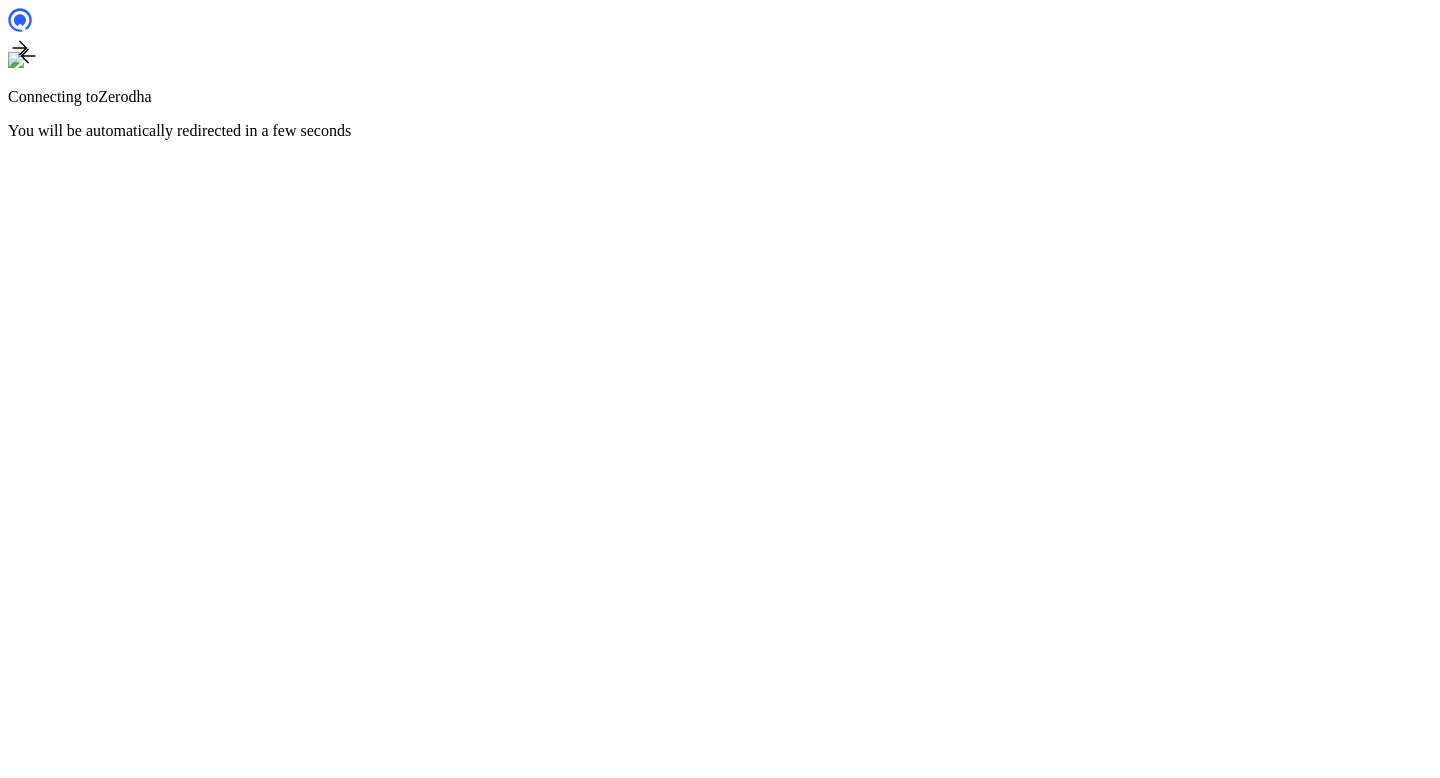 scroll, scrollTop: 0, scrollLeft: 0, axis: both 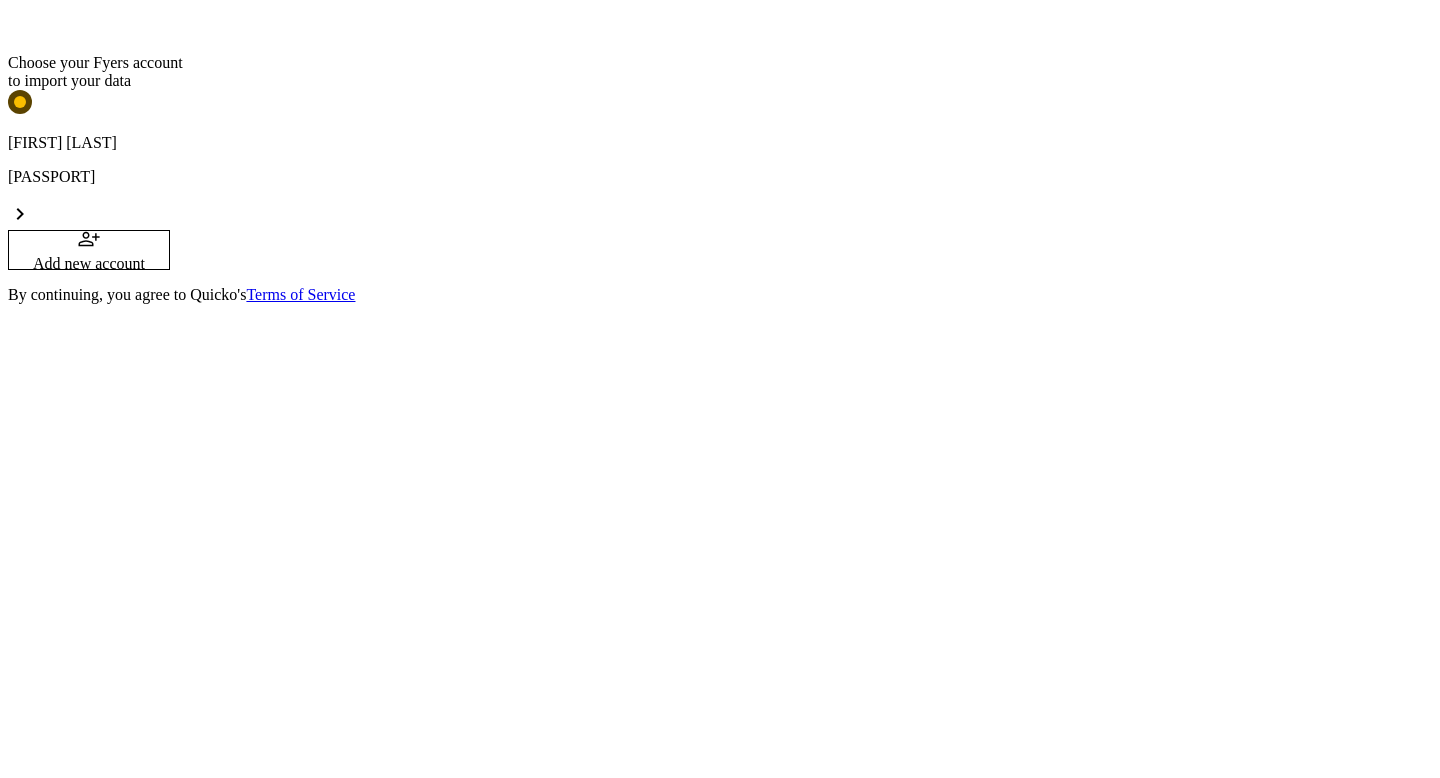 click on "[FIRST] [LAST]" at bounding box center (720, 143) 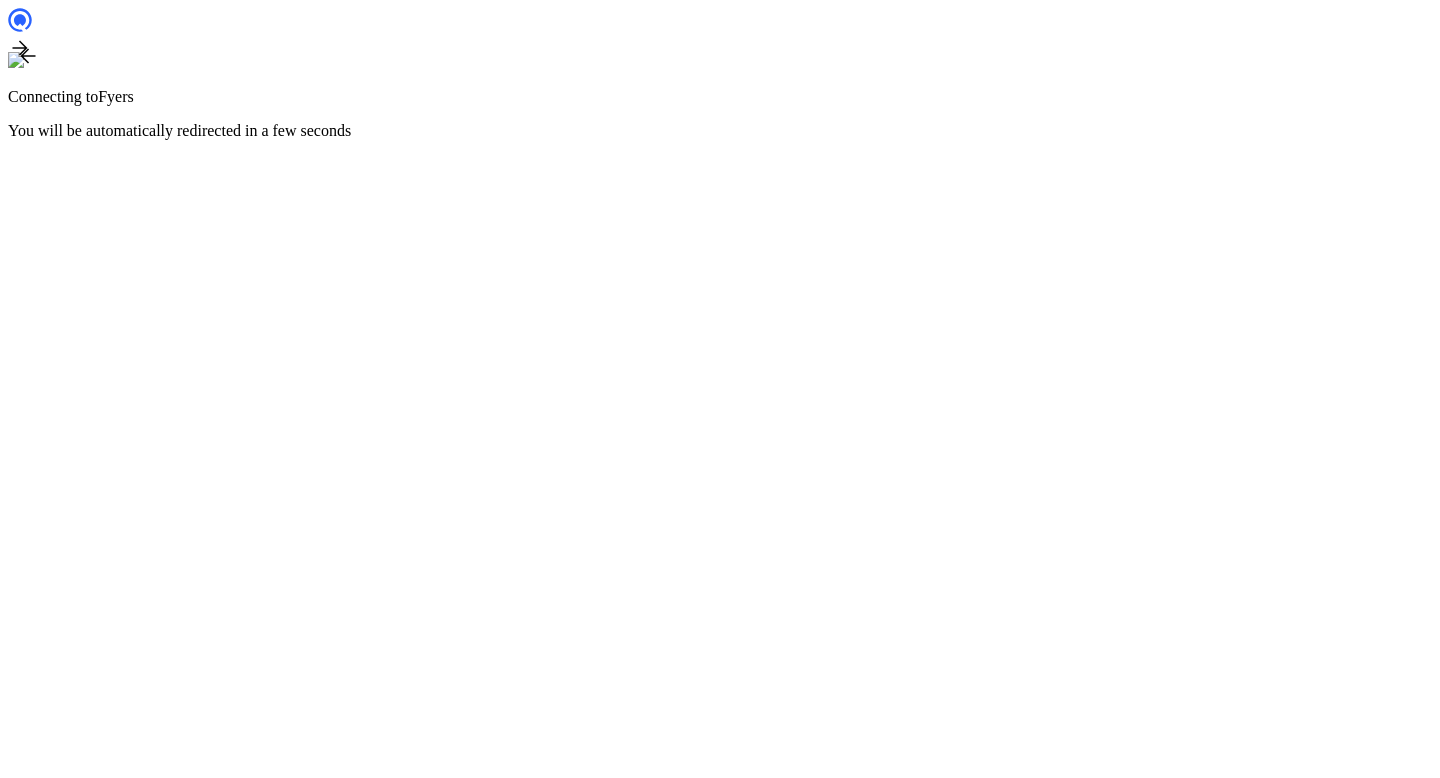 scroll, scrollTop: 0, scrollLeft: 0, axis: both 